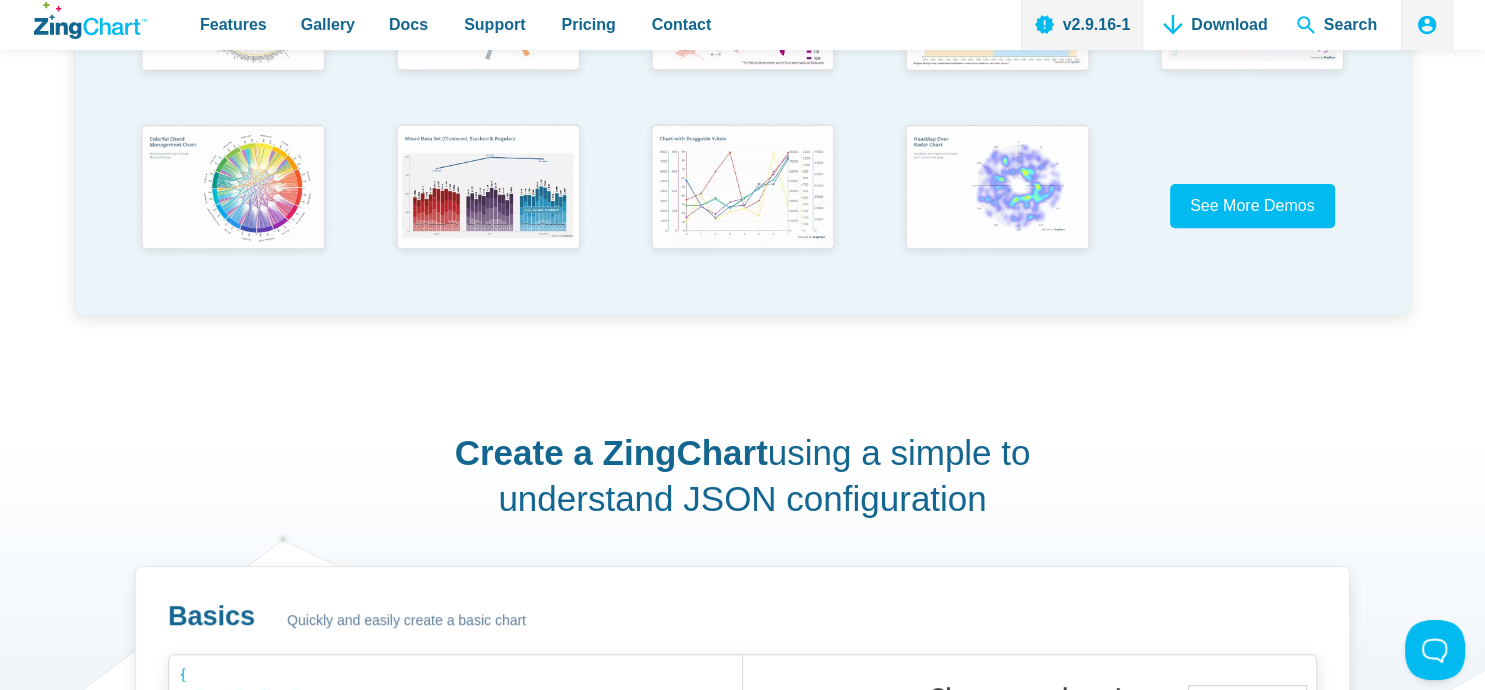 scroll, scrollTop: 633, scrollLeft: 0, axis: vertical 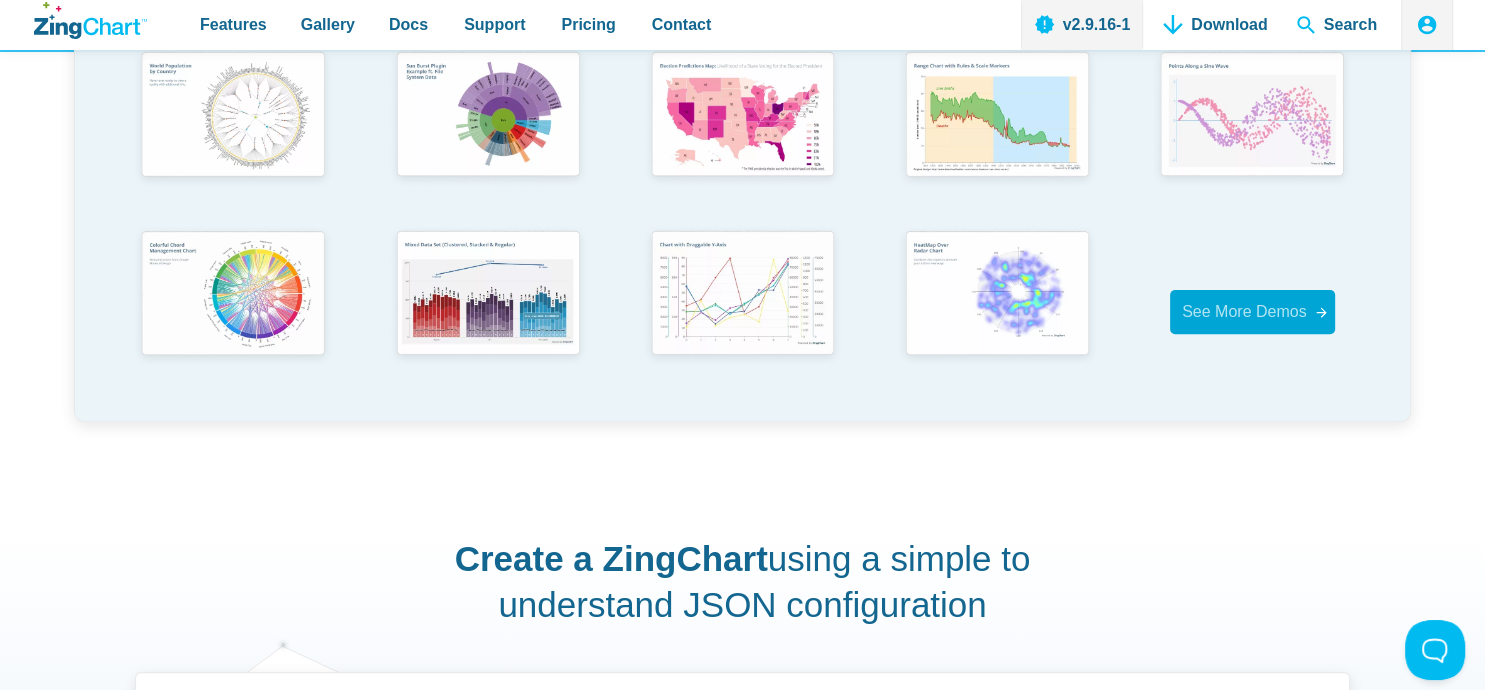 click on "See More Demos" at bounding box center [1252, 311] 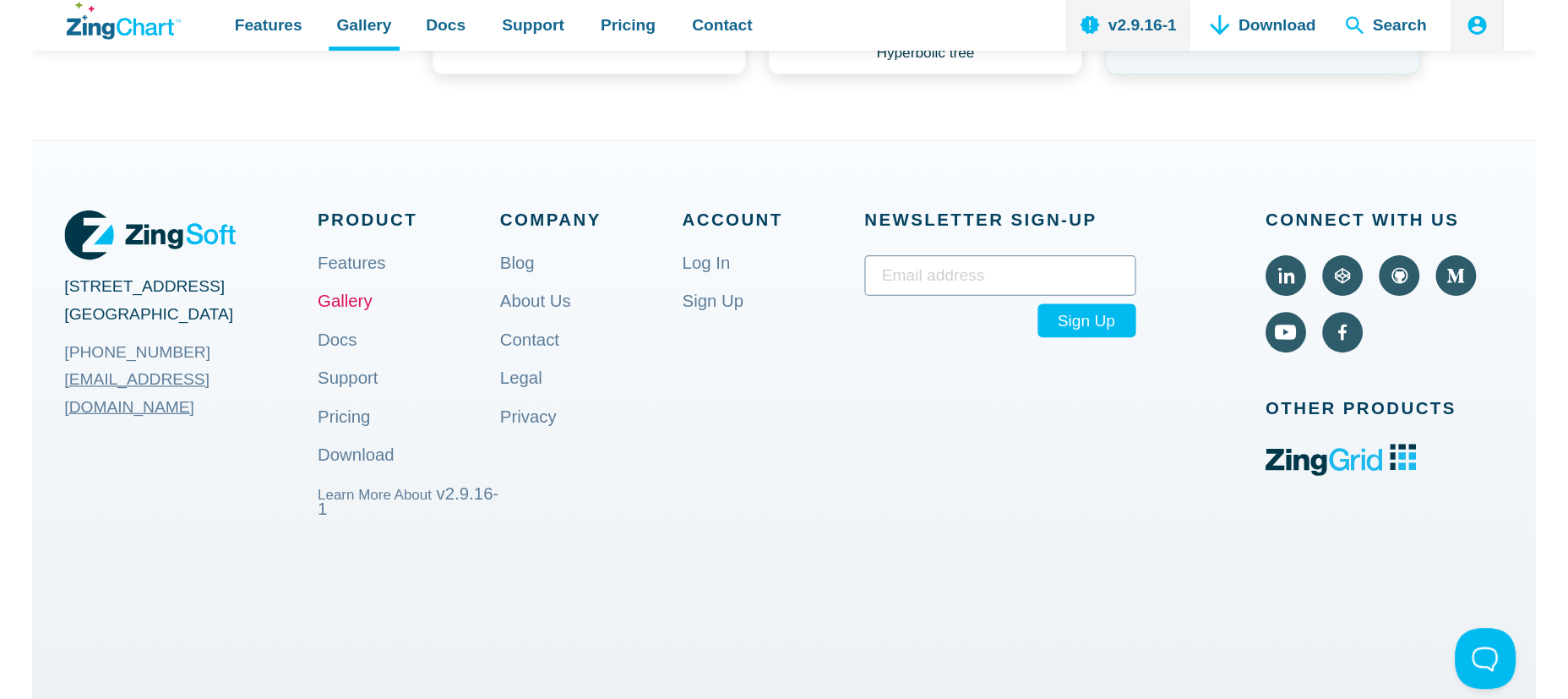 scroll, scrollTop: 893, scrollLeft: 0, axis: vertical 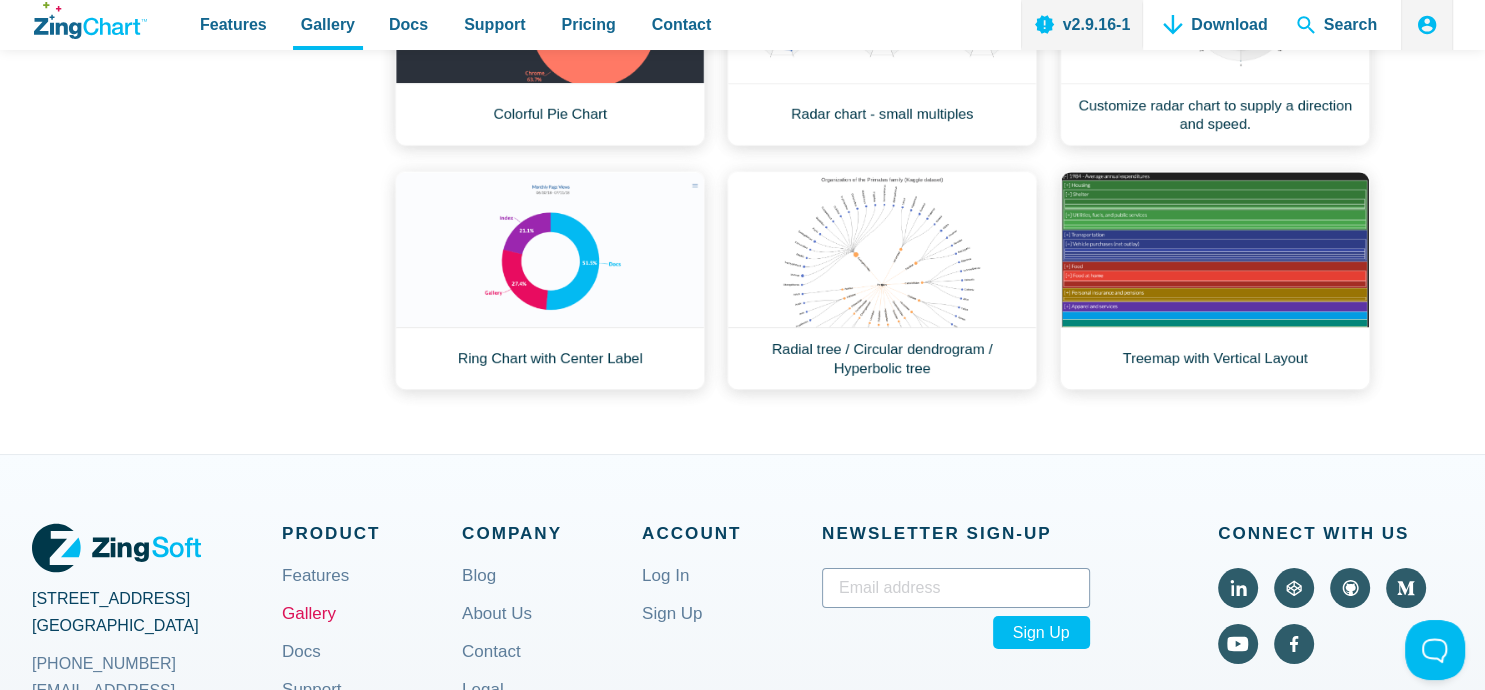 click on "Gallery Categories
Most Popular
Dashboards
View All
Browse by Category
Most Popular
Dashboards
View All
Browse Demos By Chart Type
Area
24
Bar  (3D, 100% Stacked)
75
Box Plot
2
Bubble
10
Bubble Pie
6
Bullet
6
Calendar
4
Chord
3 1" at bounding box center (742, -254) 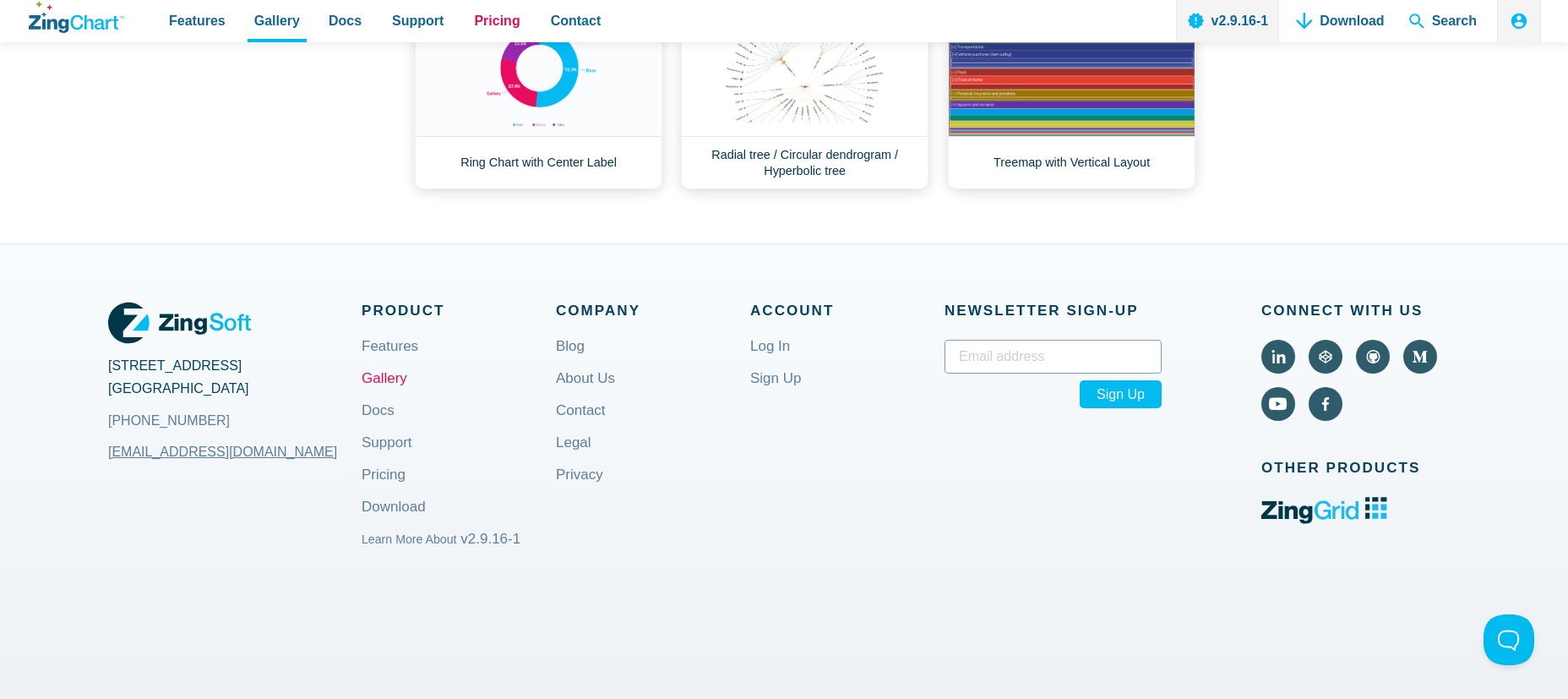 scroll, scrollTop: 0, scrollLeft: 0, axis: both 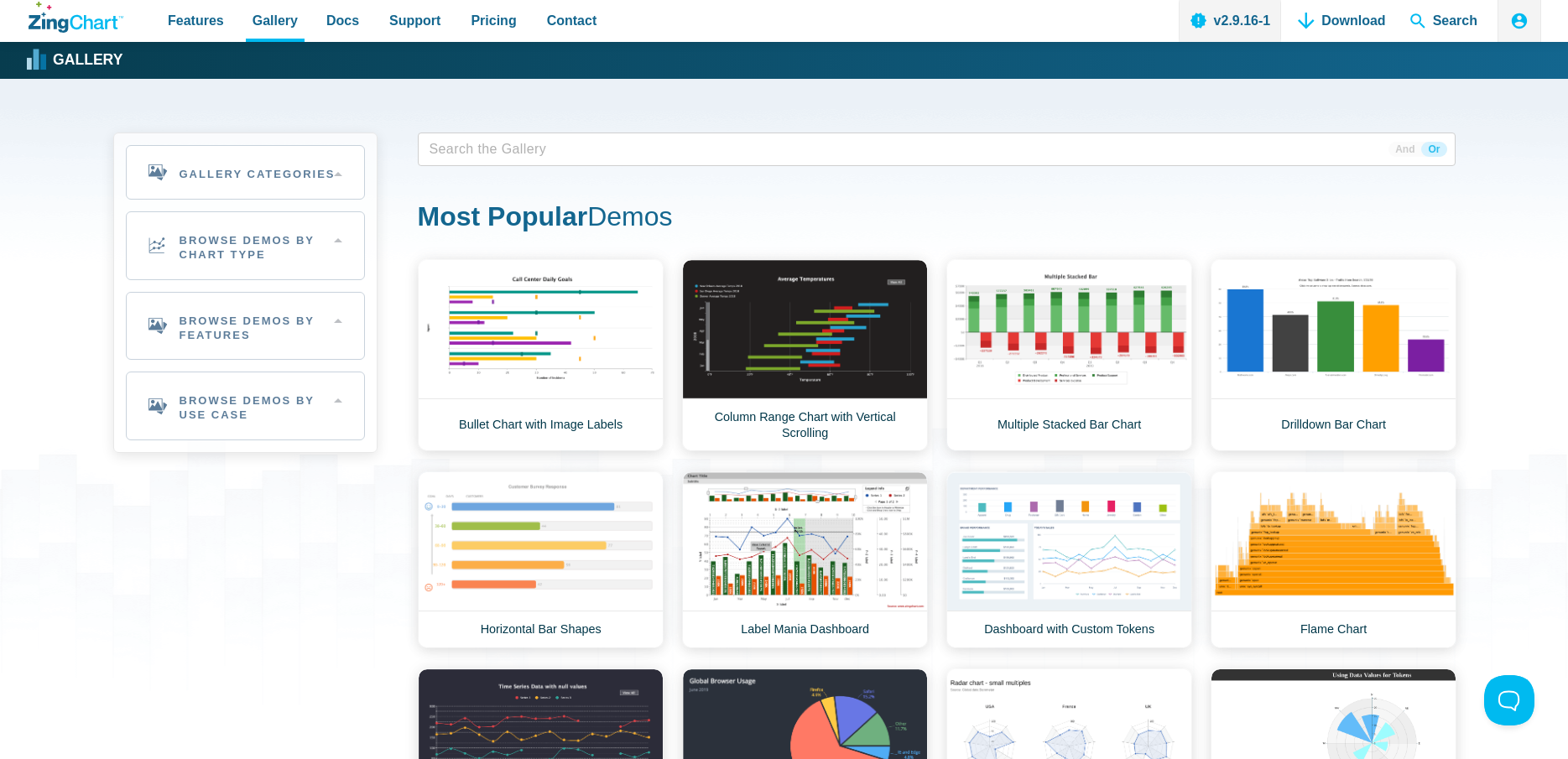 click at bounding box center [476, 149] 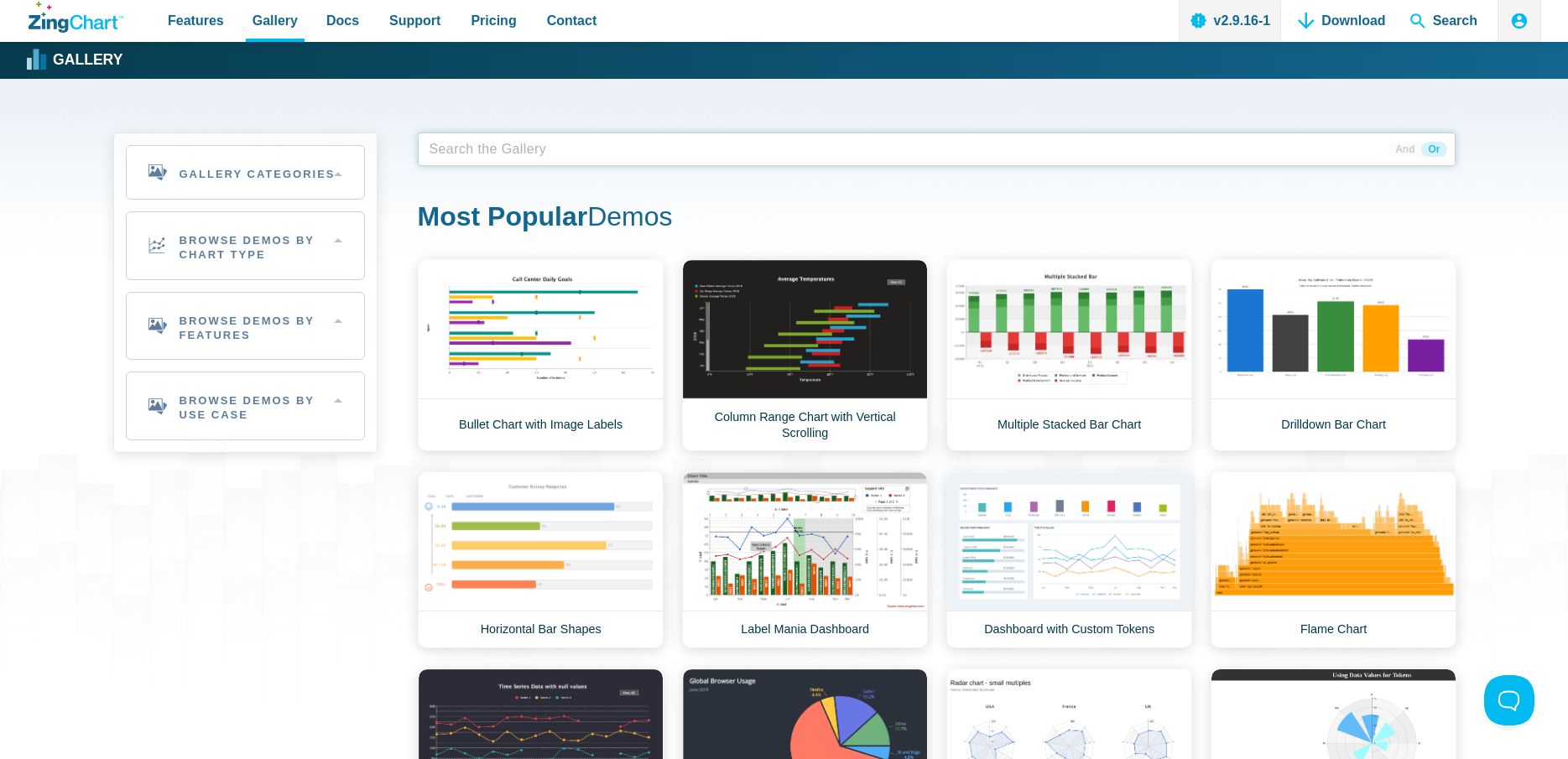 click at bounding box center [476, 149] 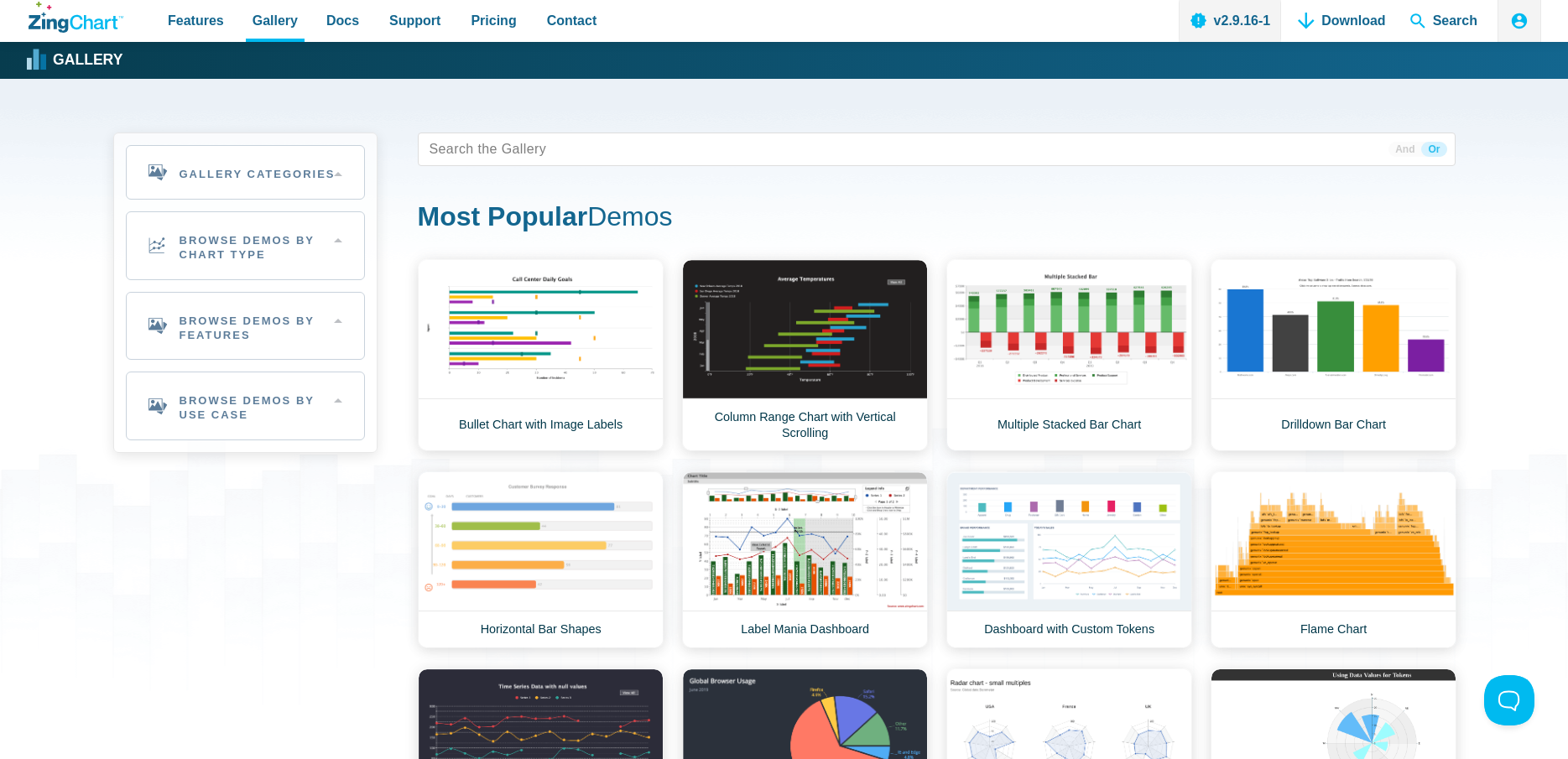 click on "And" at bounding box center (1404, 149) 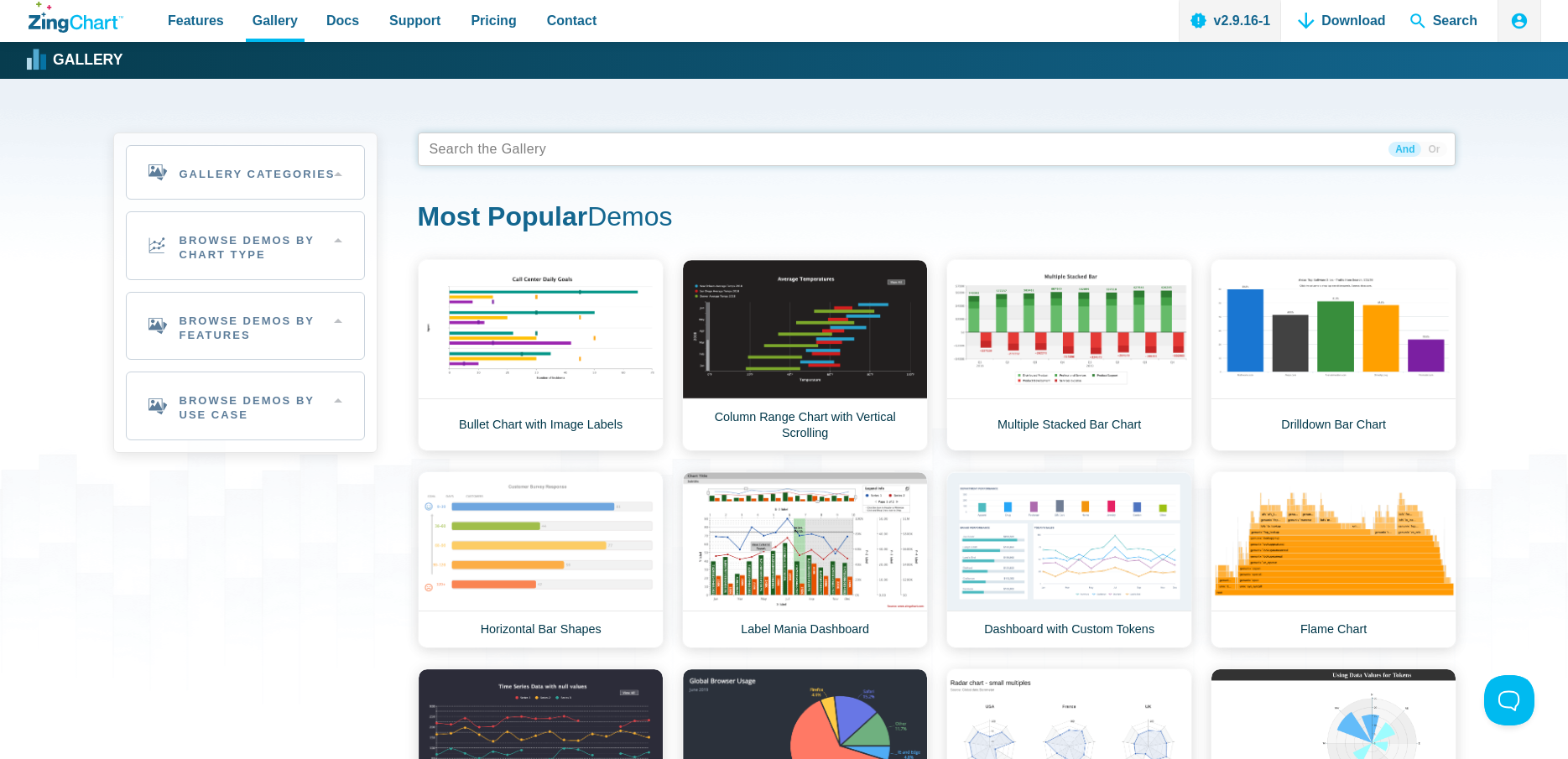 click at bounding box center [936, 149] 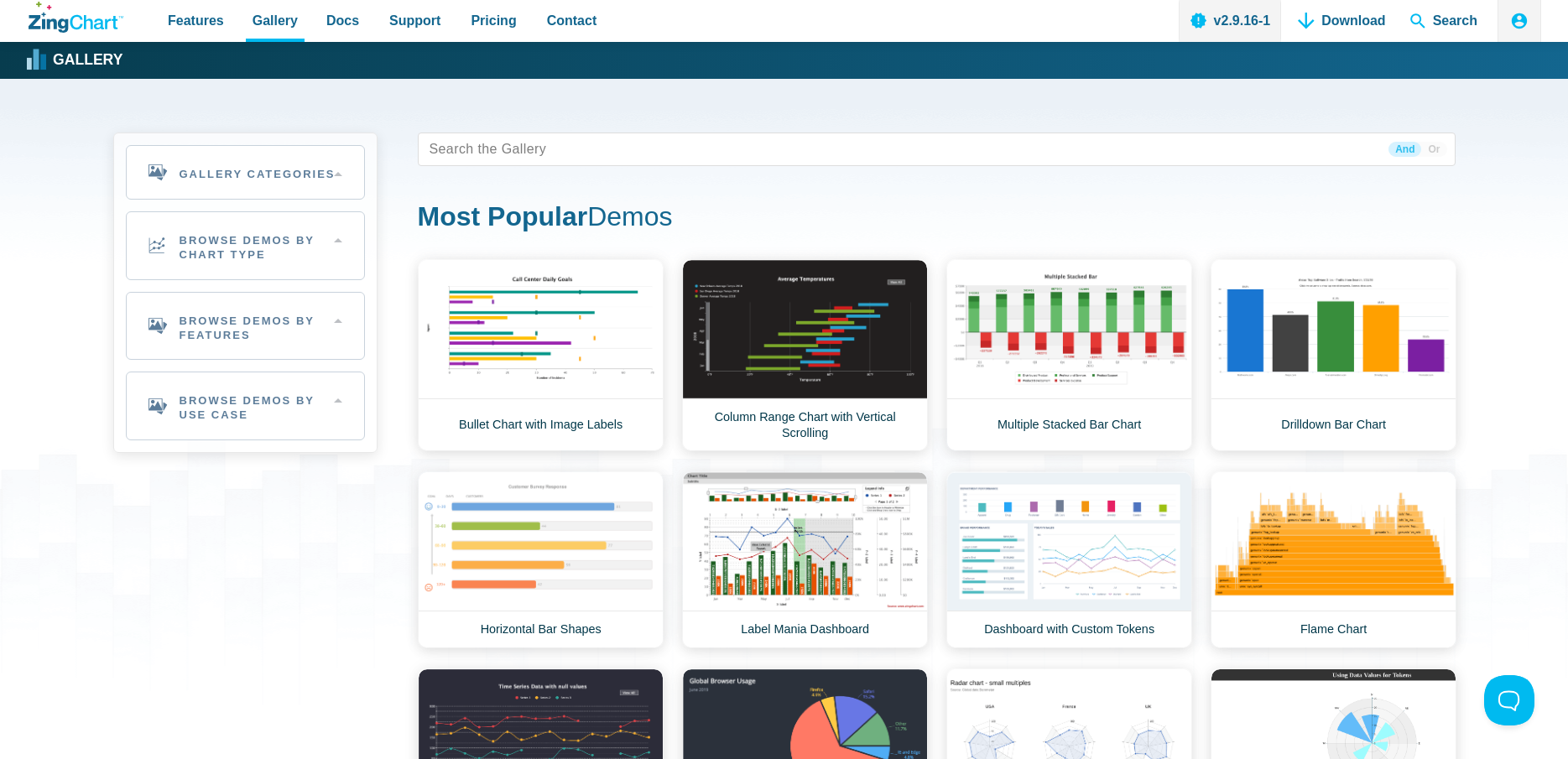 click on "Or" at bounding box center (1434, 149) 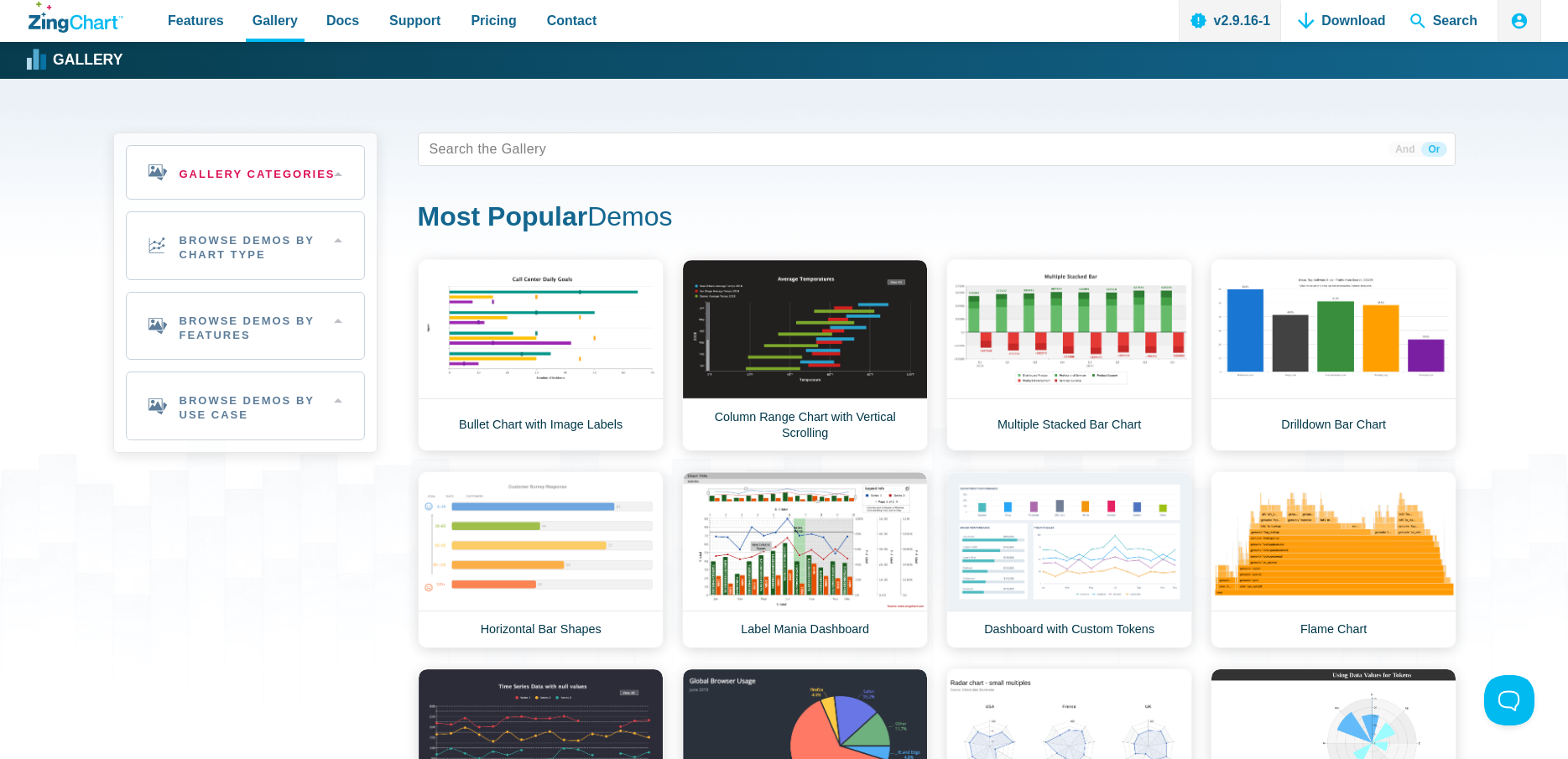 click on "Gallery Categories" at bounding box center (245, 172) 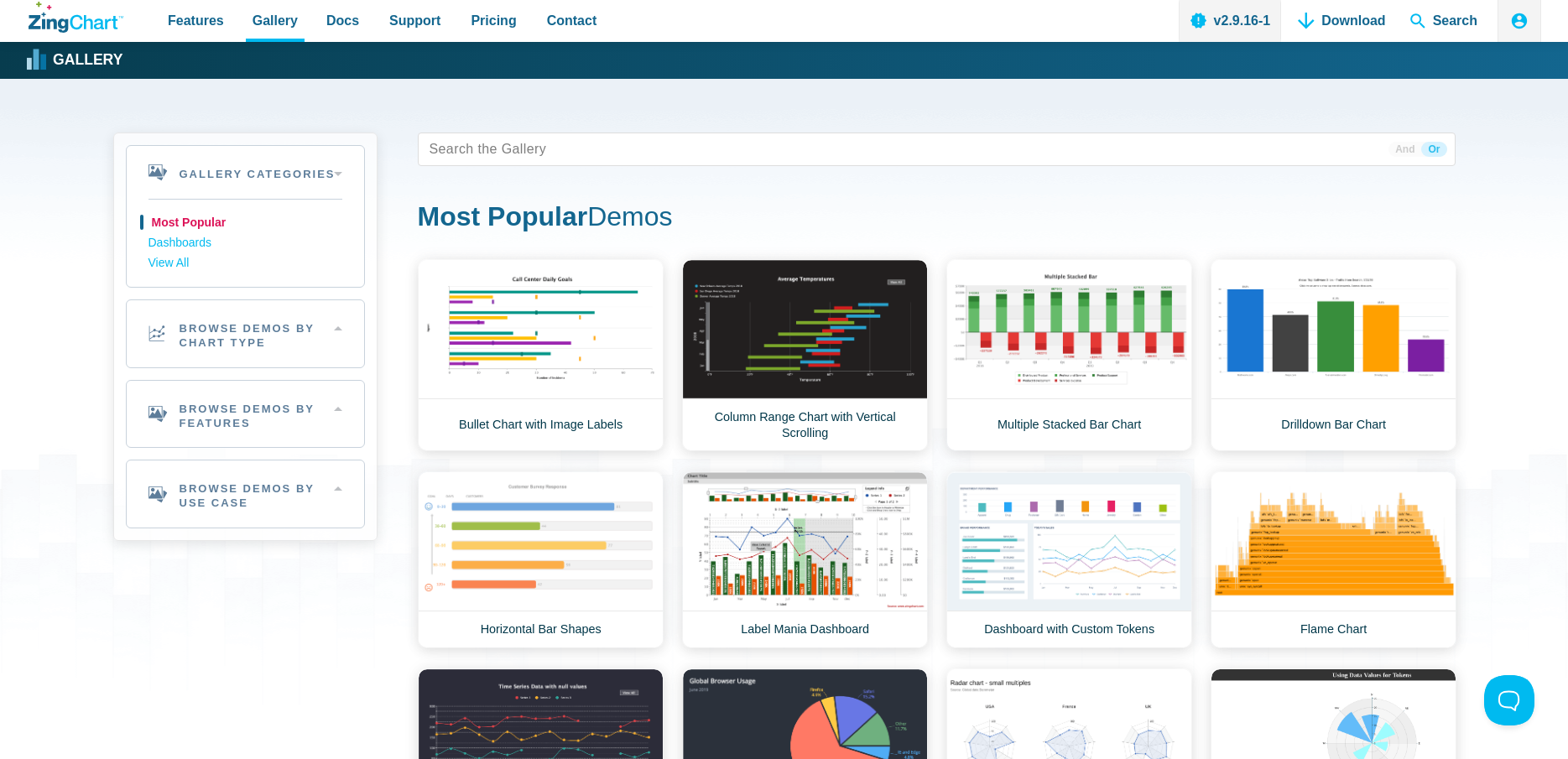 click on "Most Popular" at bounding box center [245, 223] 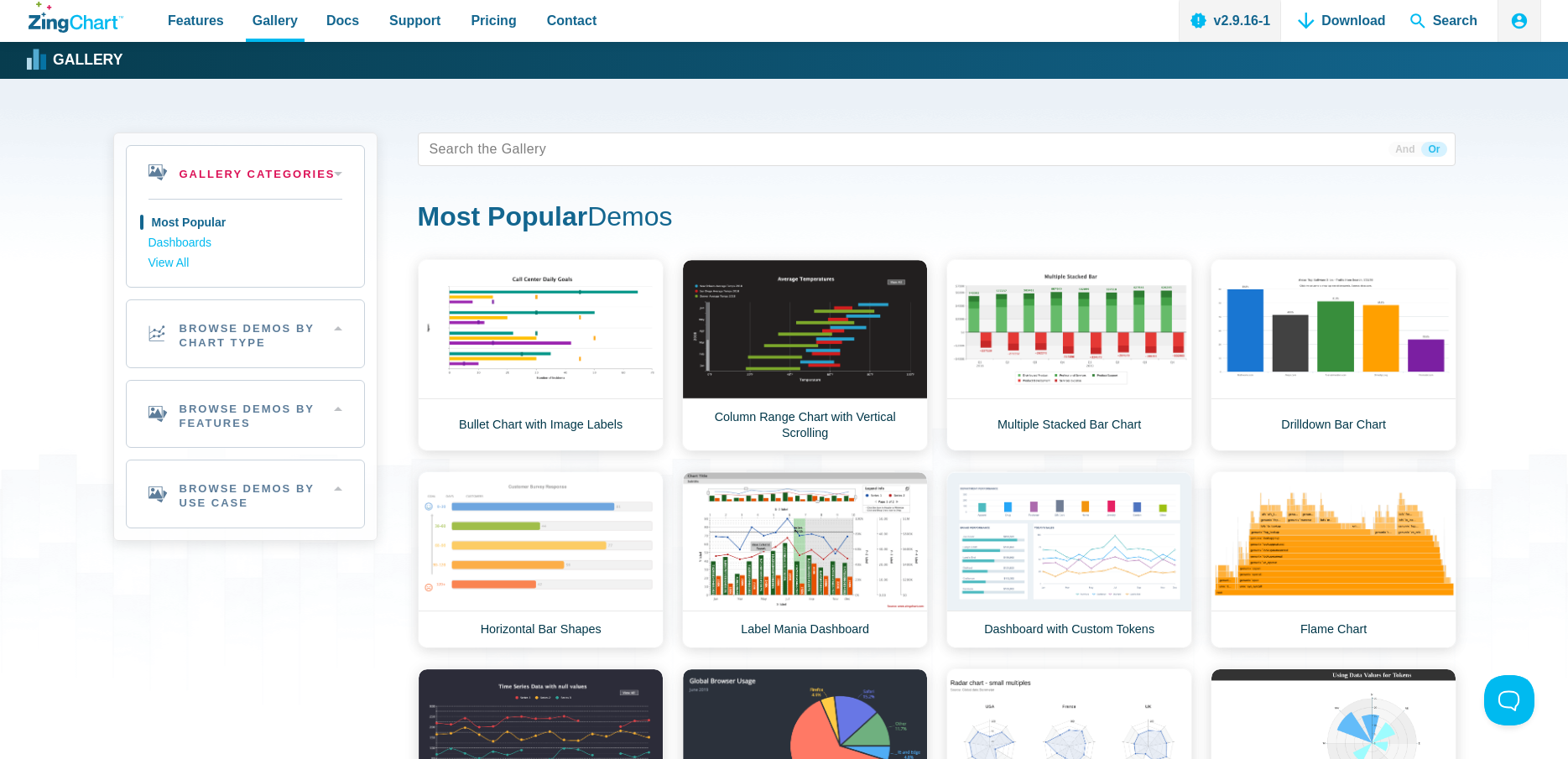 click on "Gallery Categories" at bounding box center (245, 172) 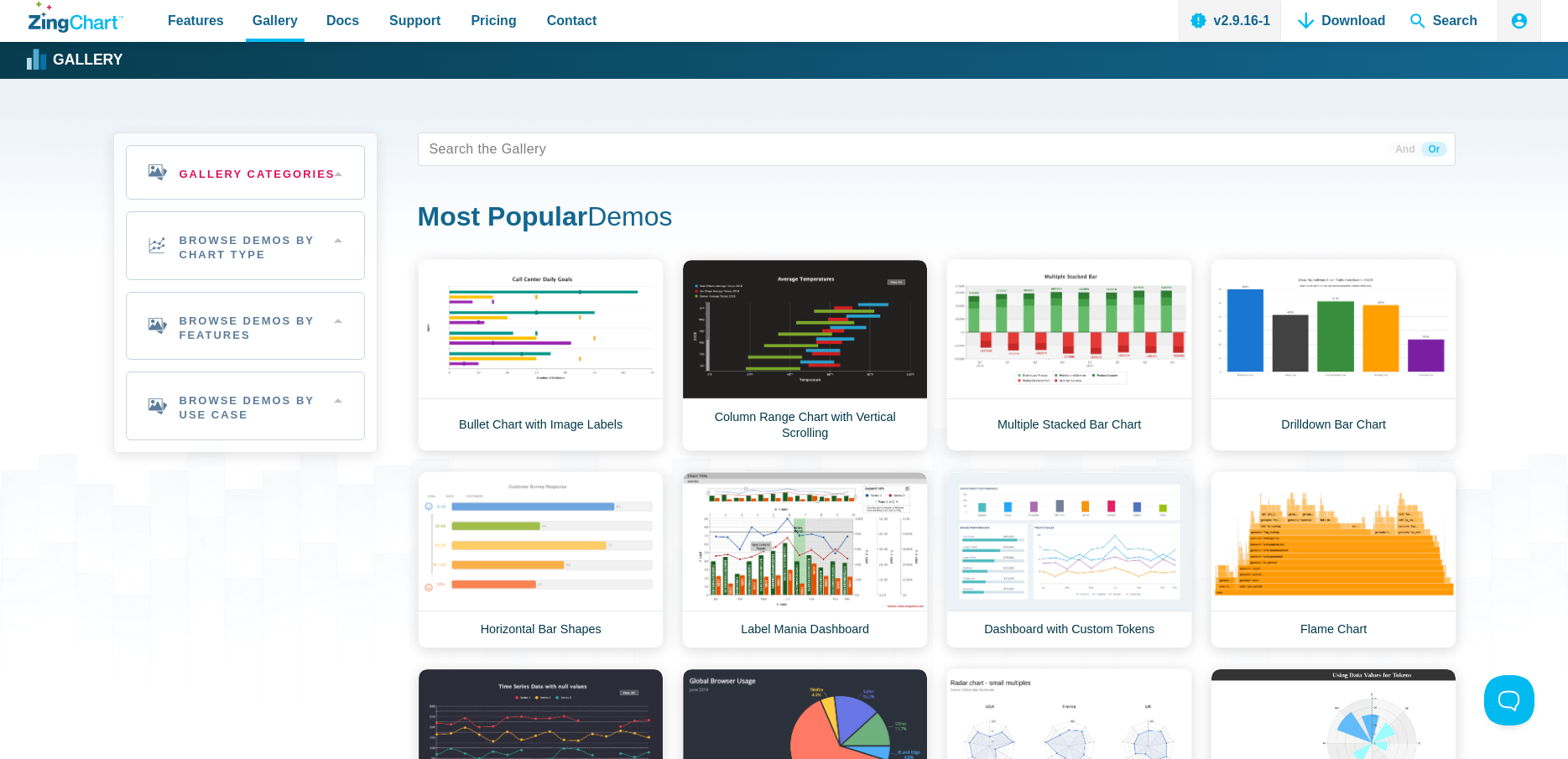 click on "Gallery Categories" at bounding box center (245, 172) 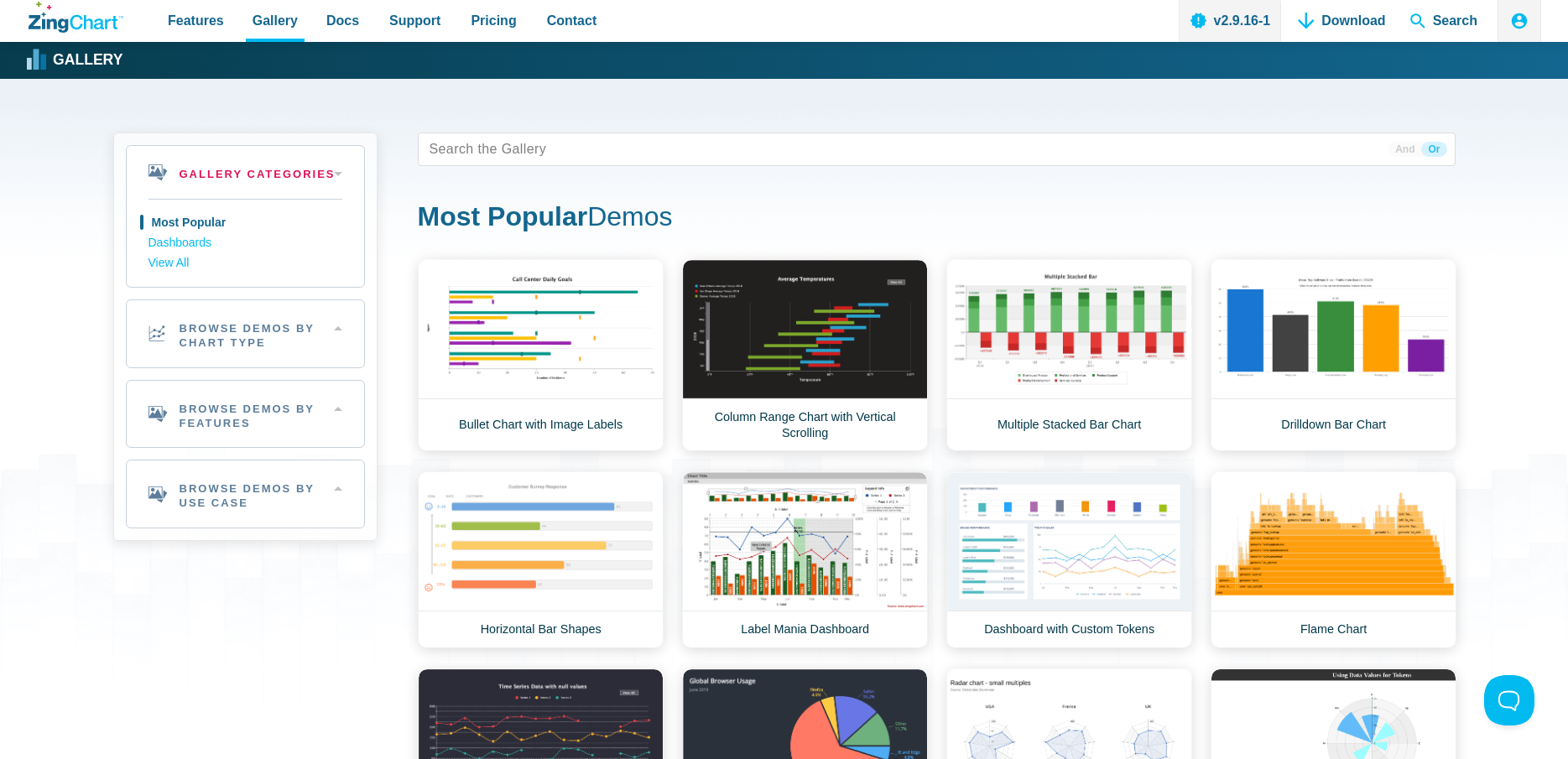 click on "Gallery Categories" at bounding box center [245, 172] 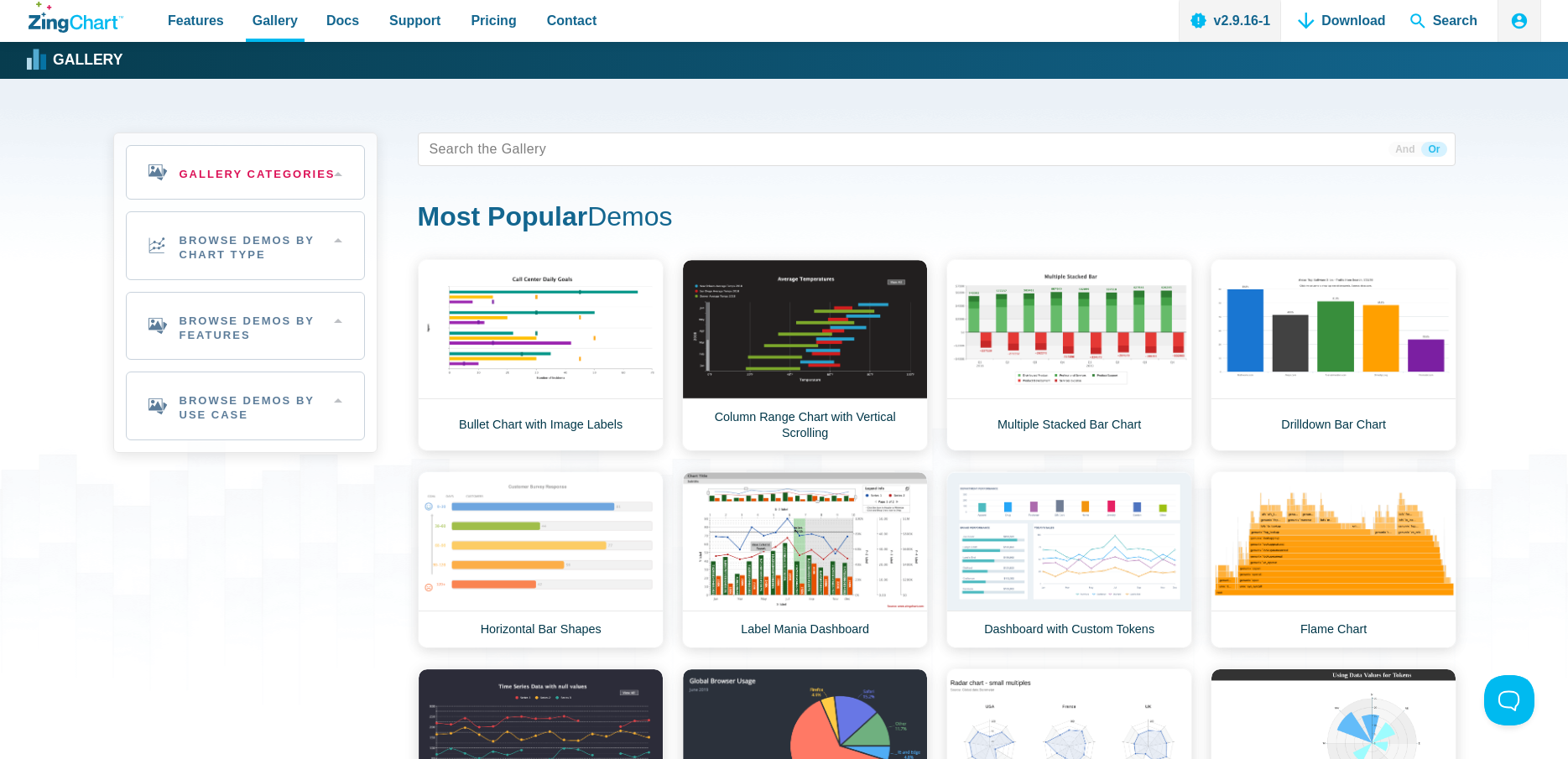 click on "Gallery Categories" at bounding box center [245, 172] 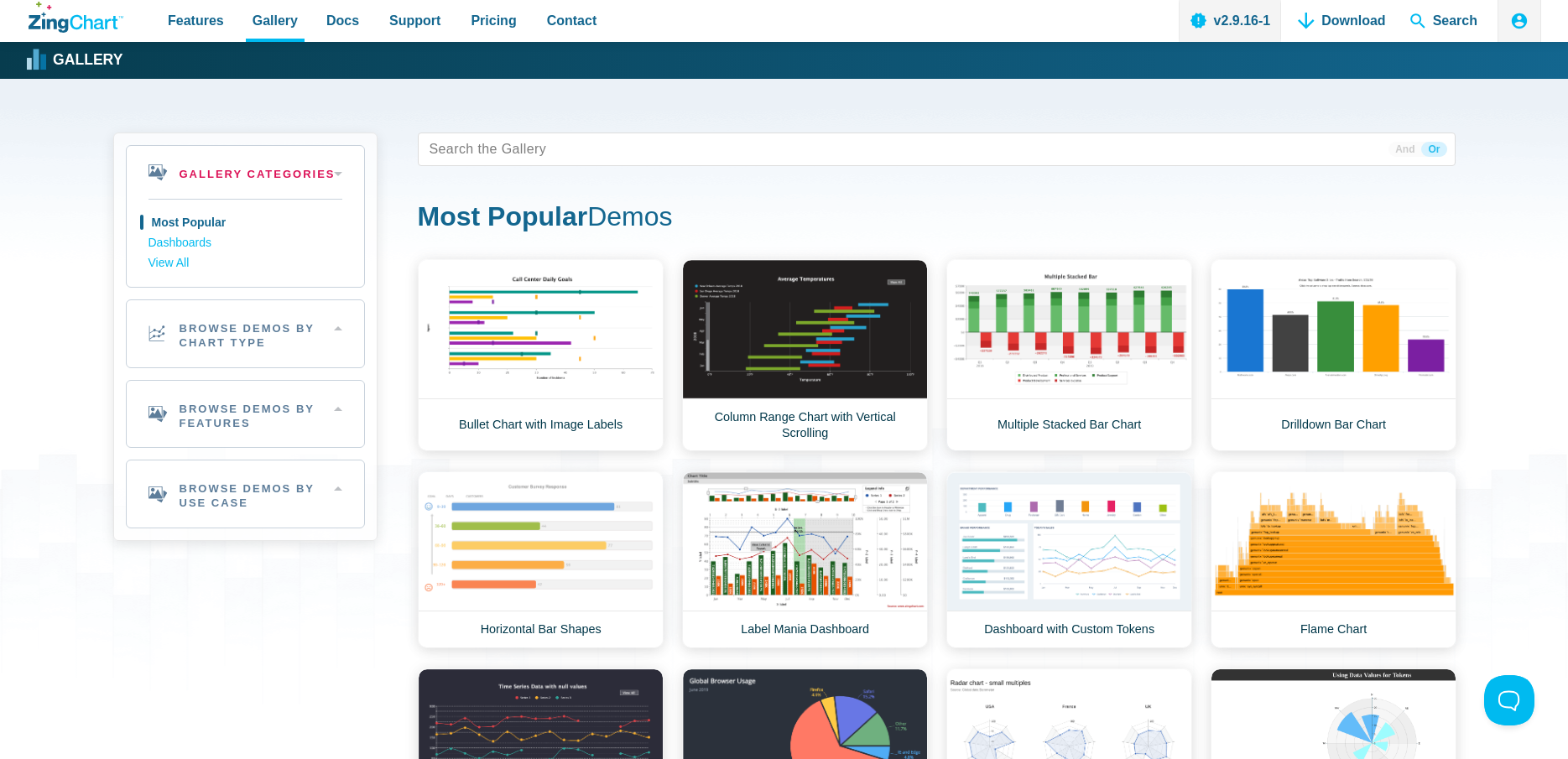 click on "Gallery Categories" at bounding box center [245, 172] 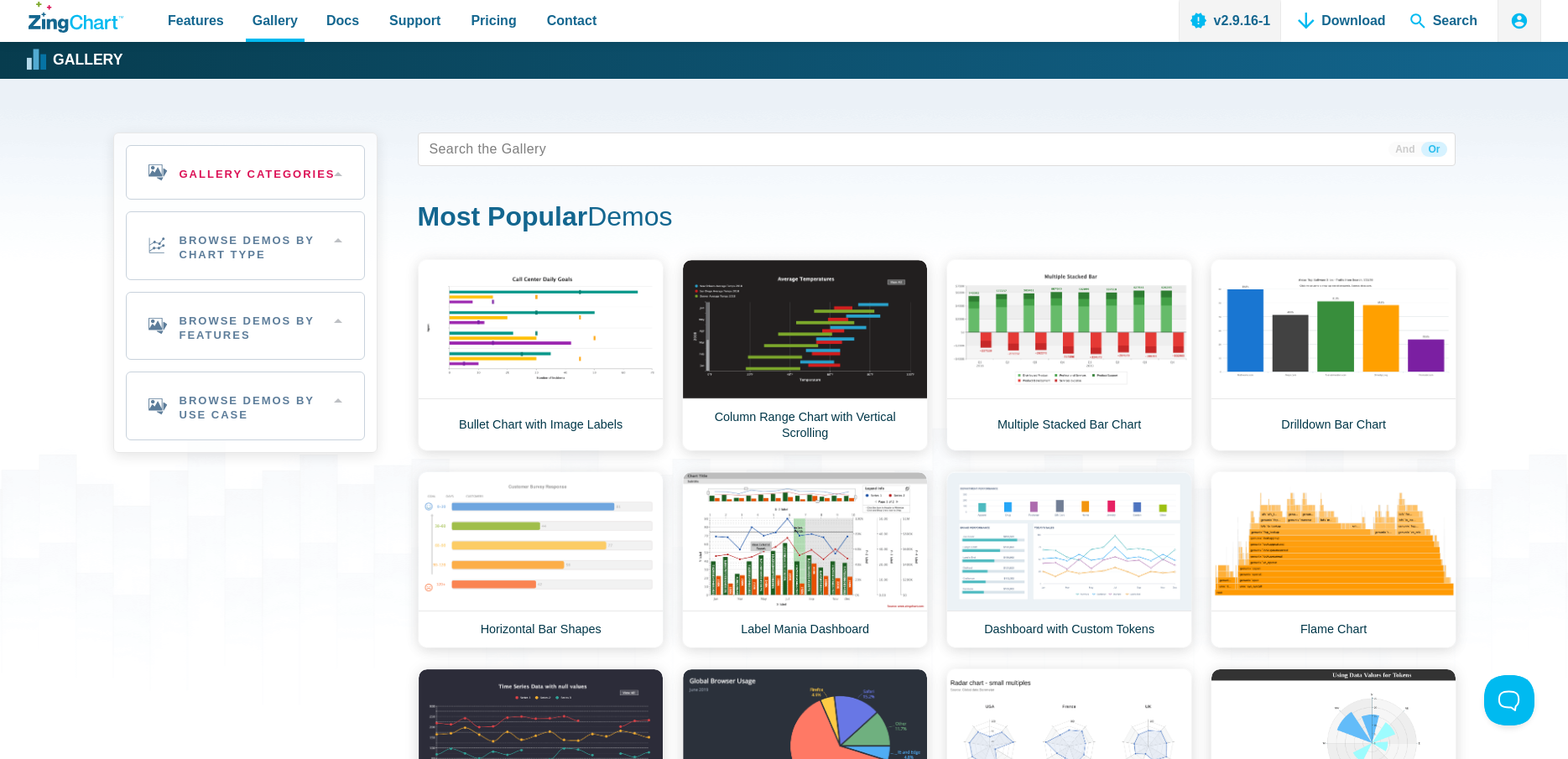 click on "Gallery Categories" at bounding box center [245, 172] 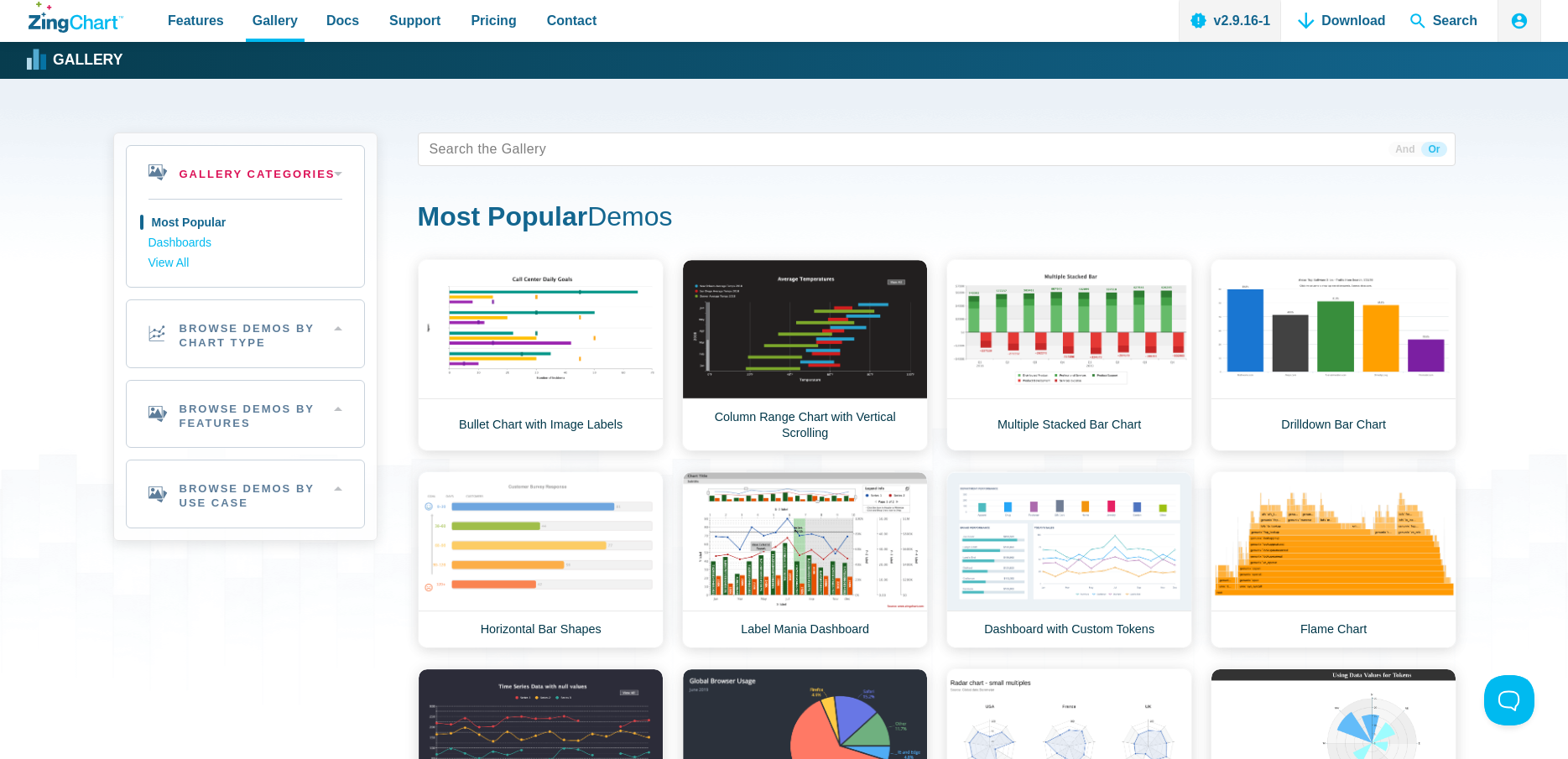 click on "Gallery Categories" at bounding box center [245, 172] 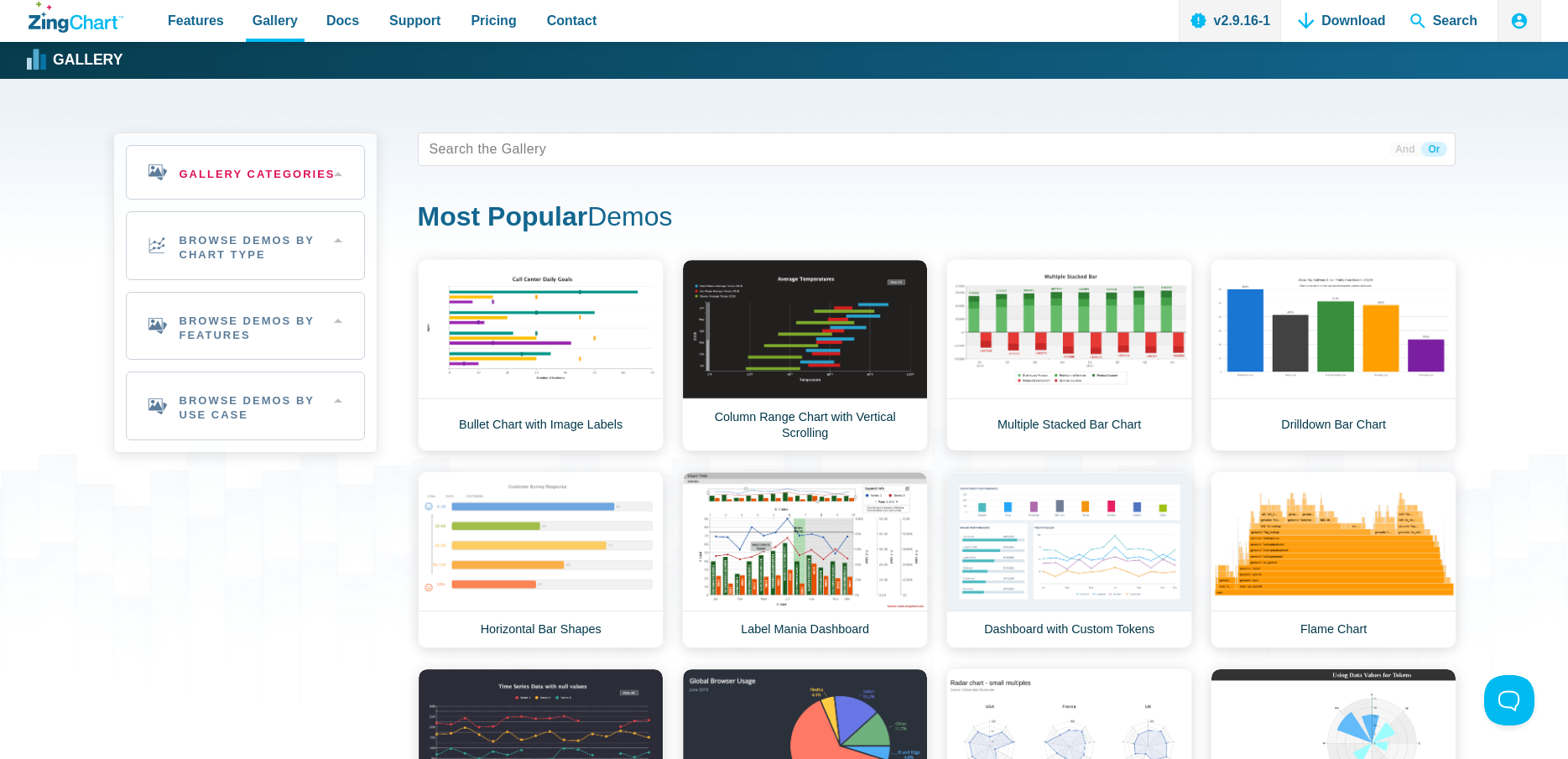 click on "Gallery Categories" at bounding box center (245, 172) 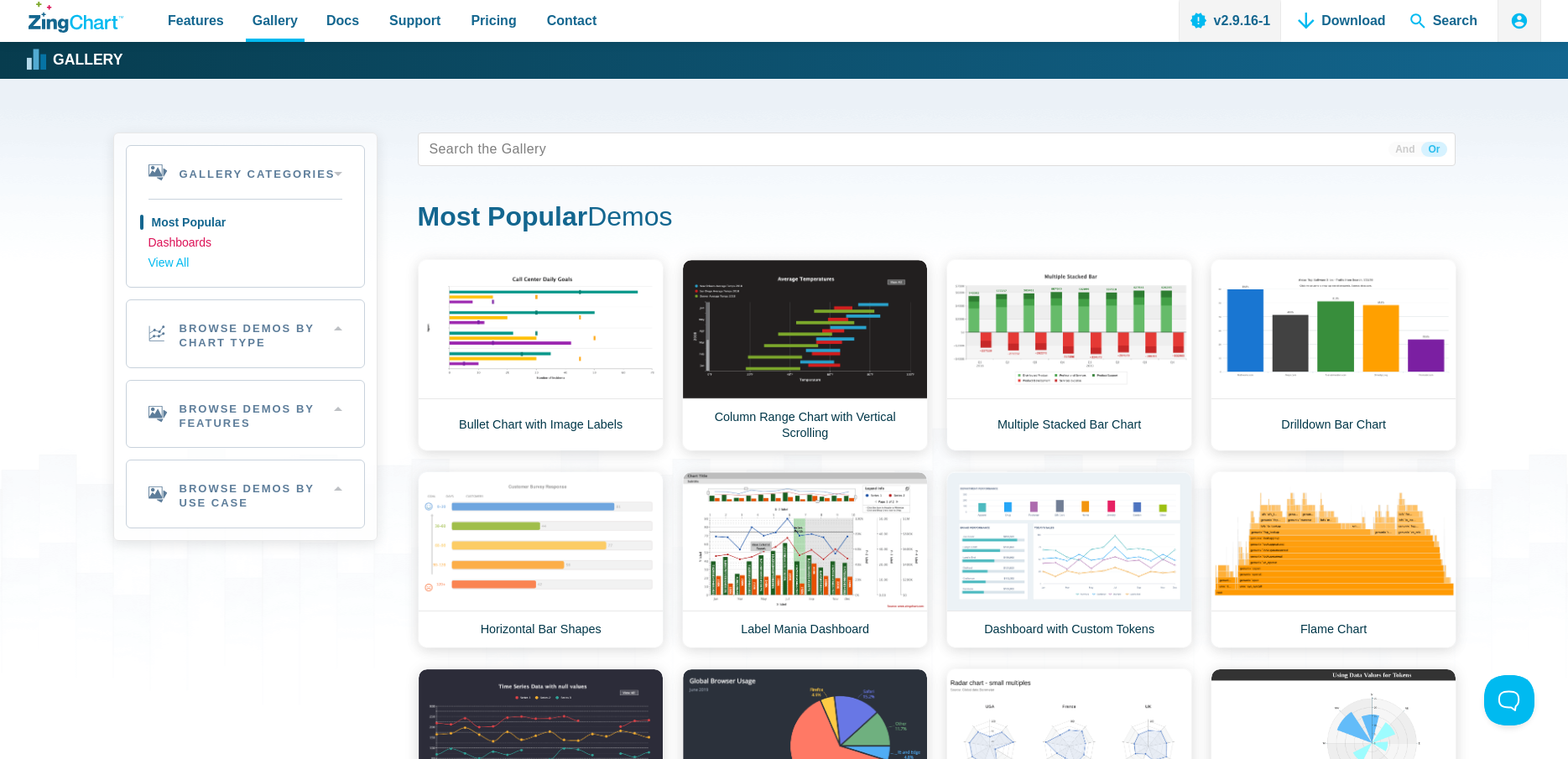 click on "Dashboards" at bounding box center (245, 243) 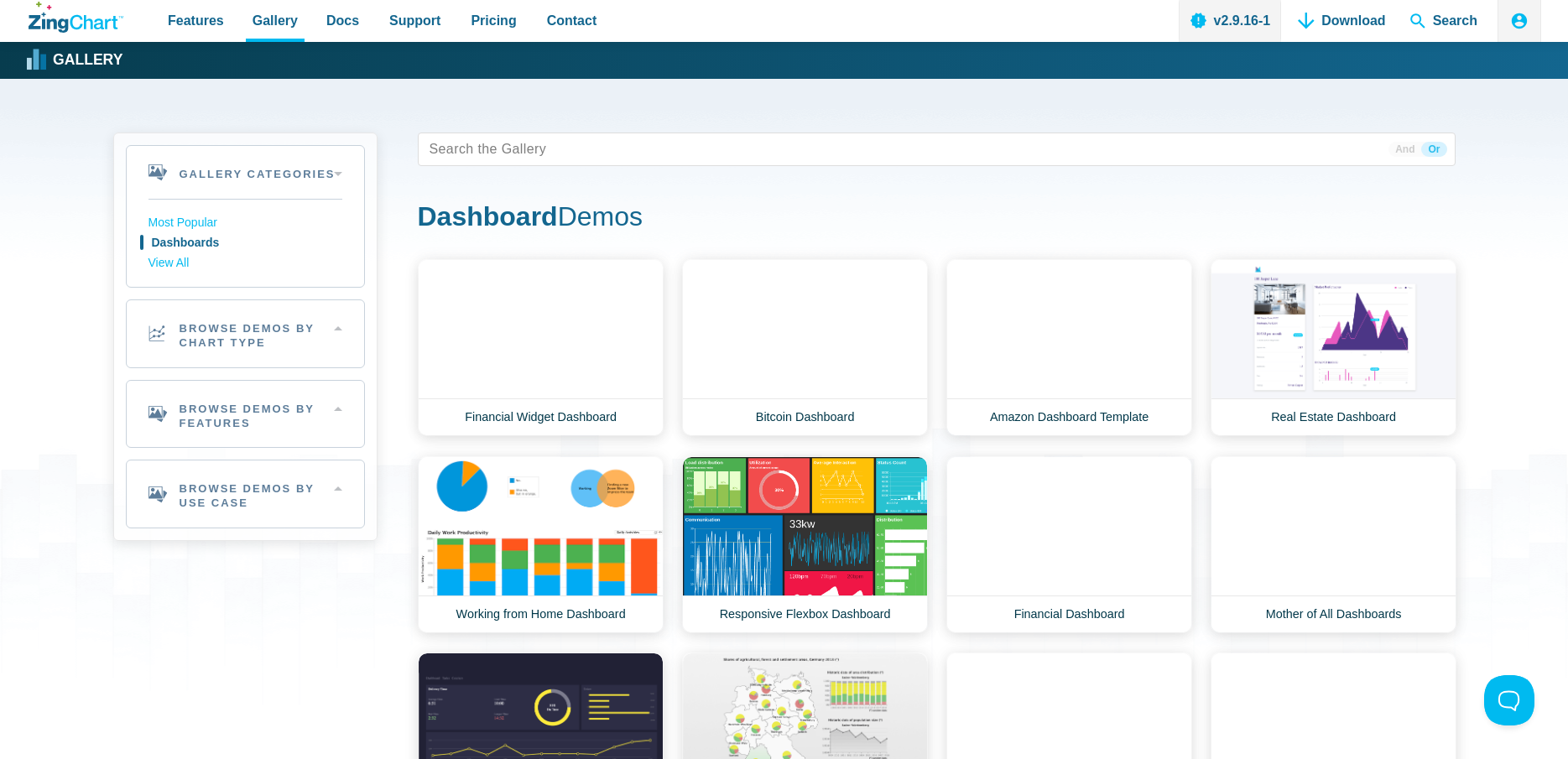 click on "Most Popular
Dashboards
View All" at bounding box center [245, 242] 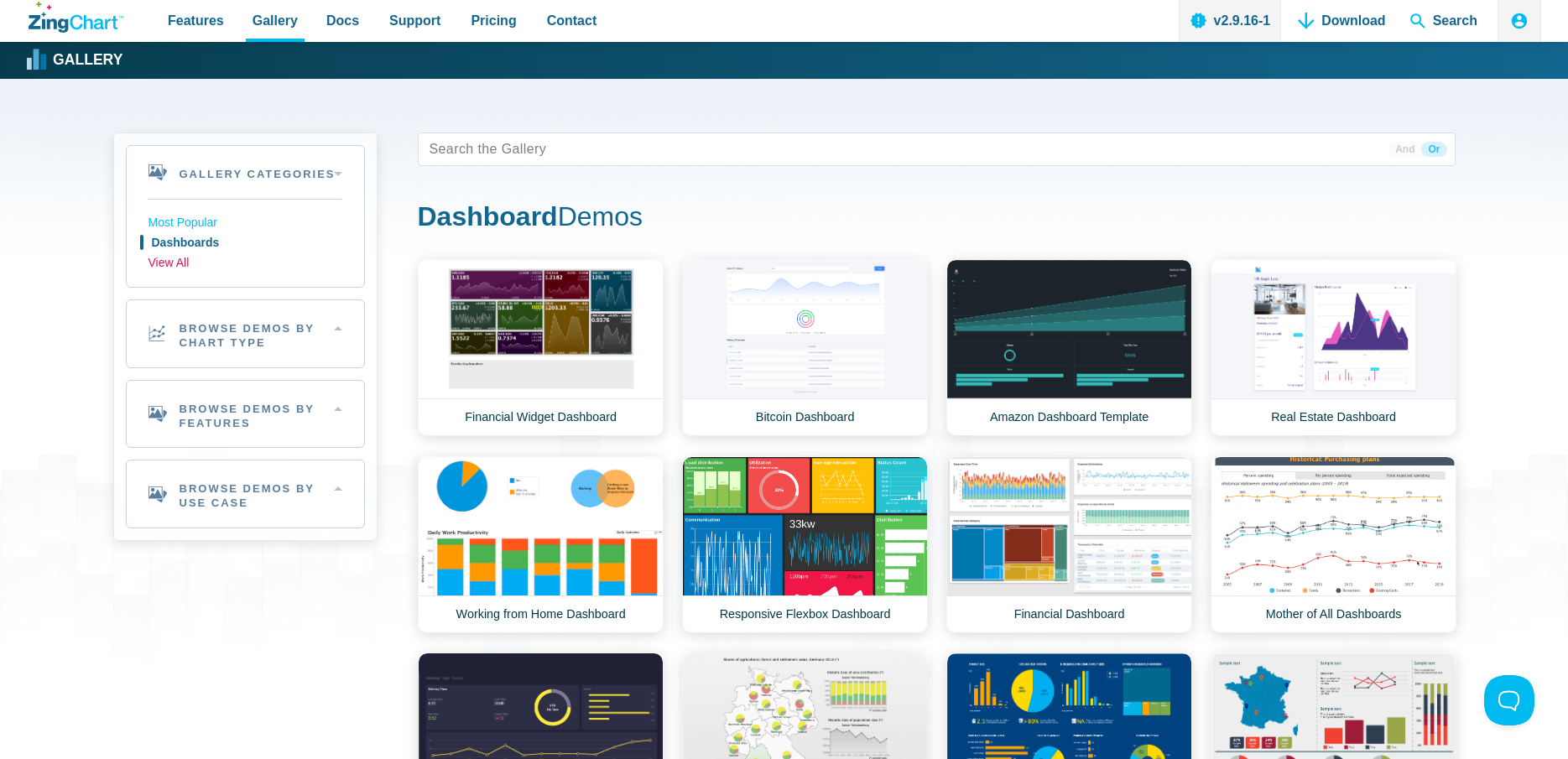 click on "View All" at bounding box center (245, 263) 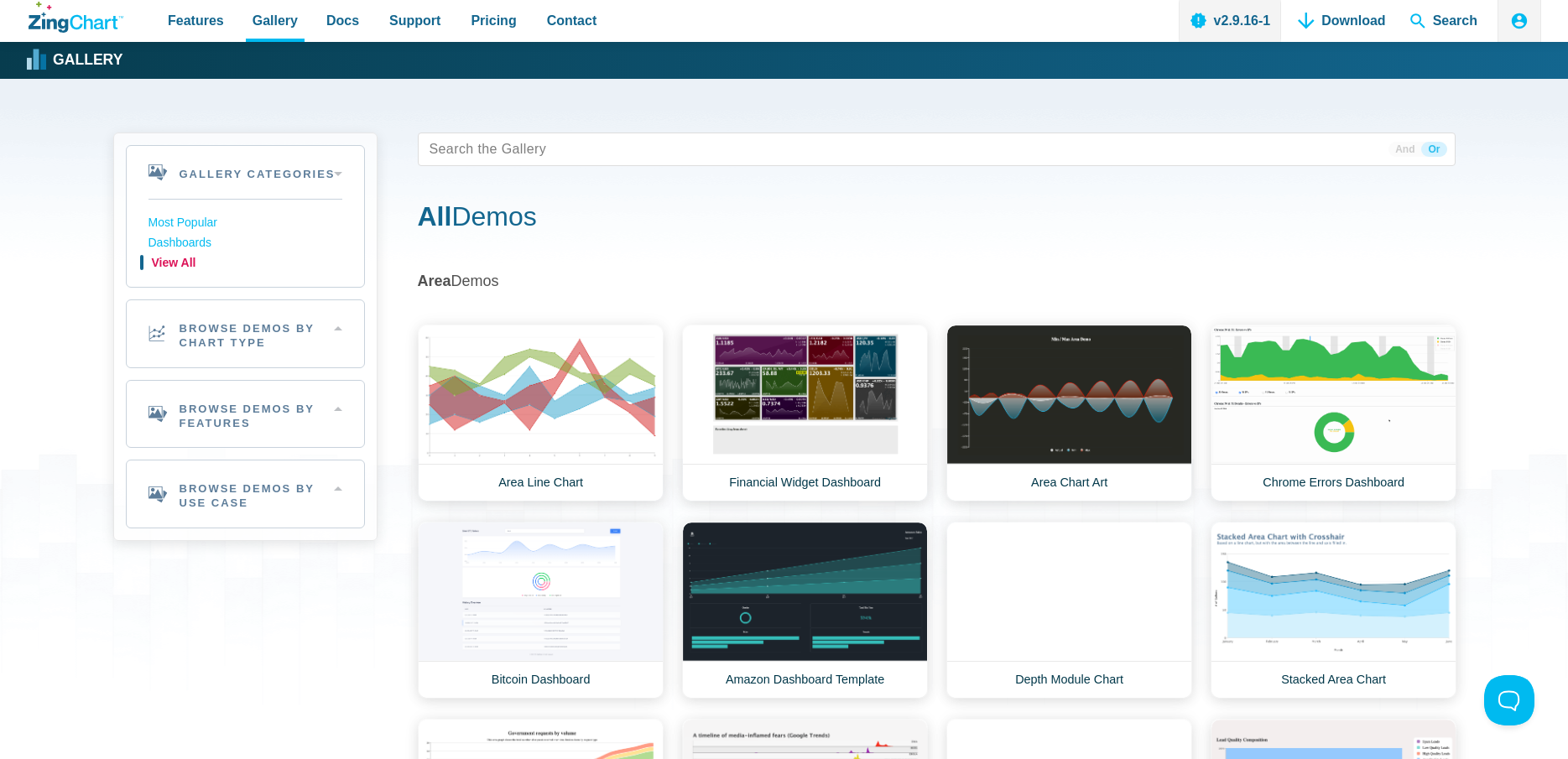 click on "View All" at bounding box center (245, 263) 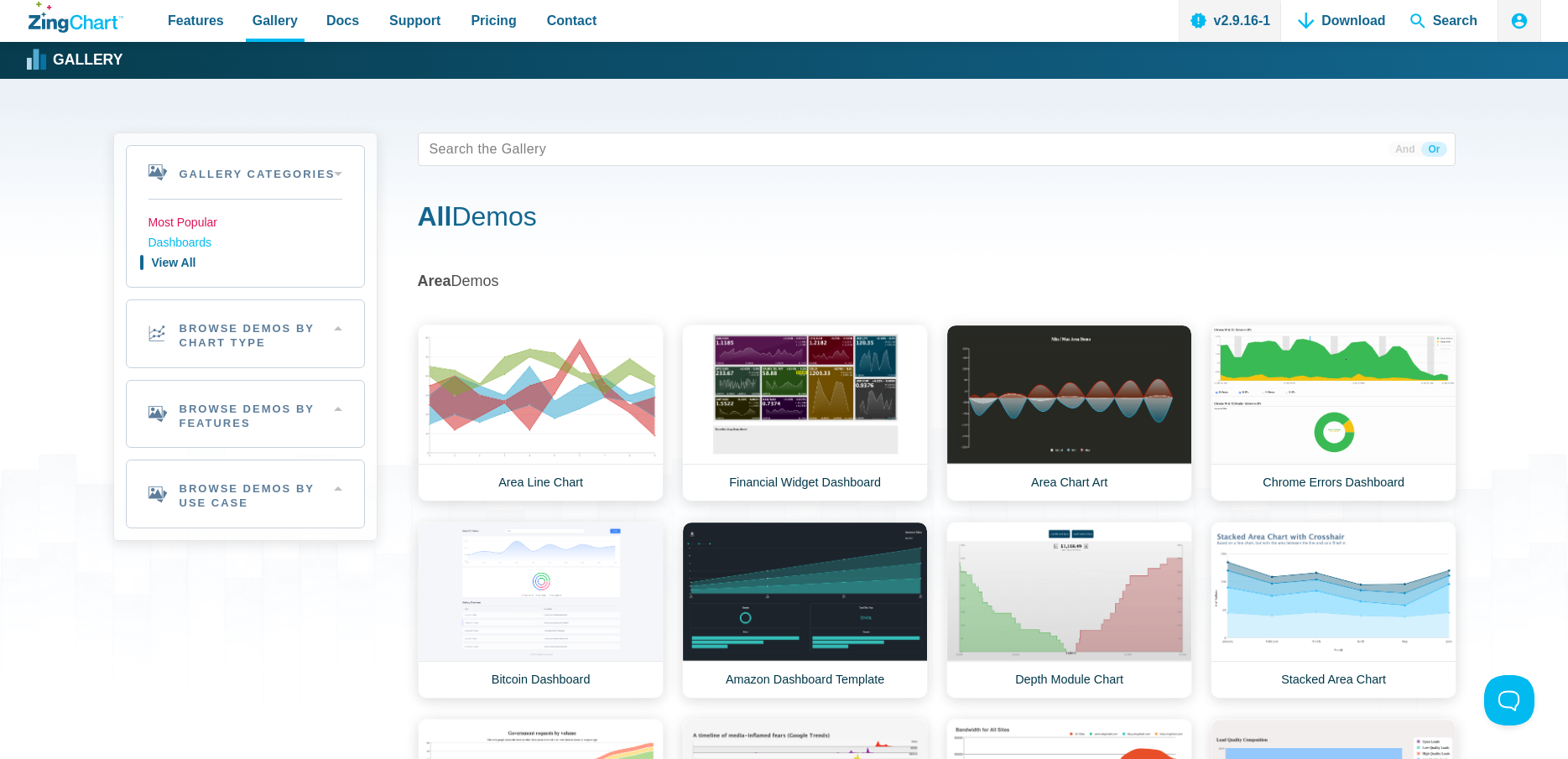 click on "Most Popular" at bounding box center (245, 223) 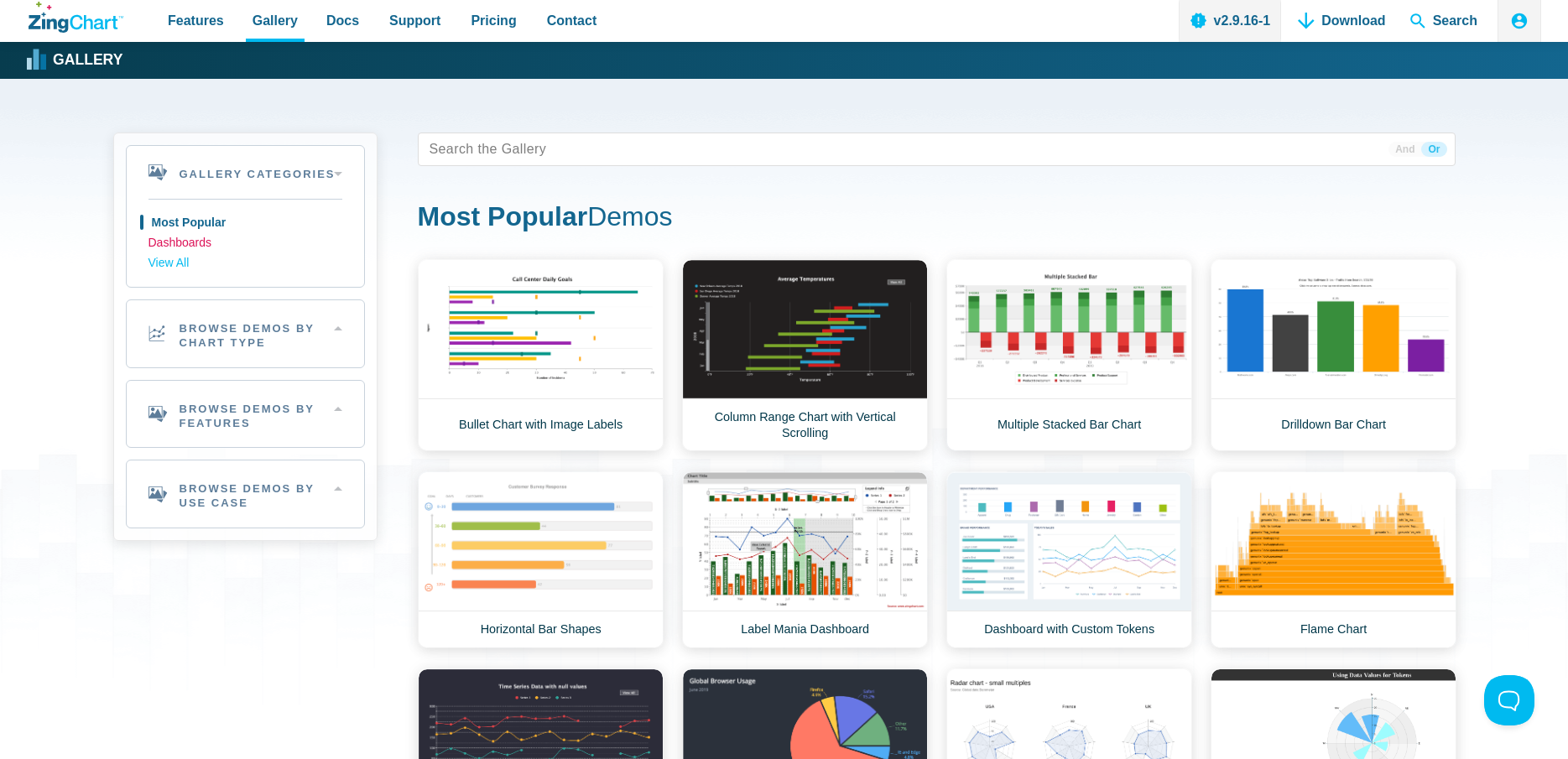click on "Dashboards" at bounding box center (245, 243) 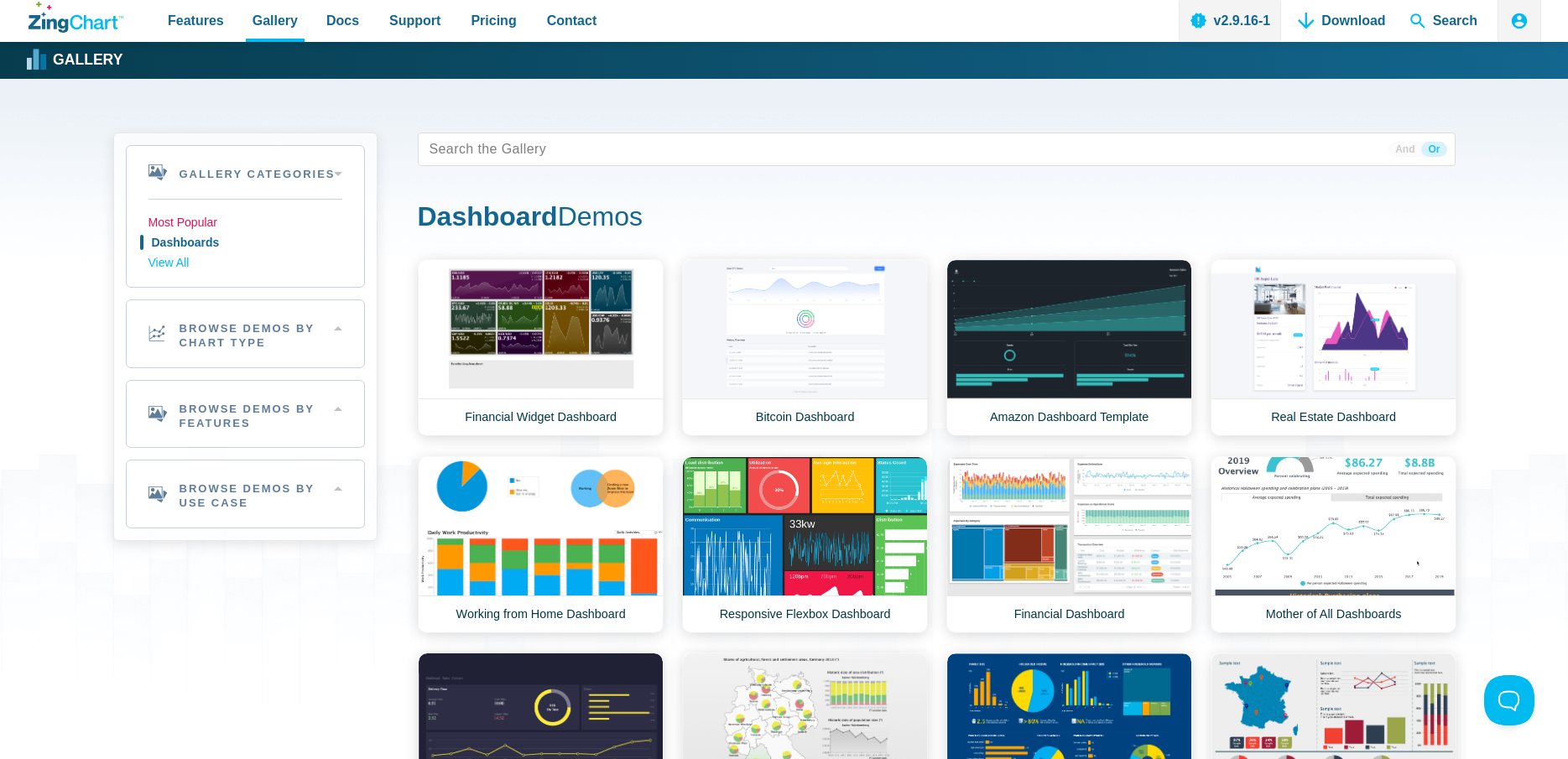 click on "Most Popular" at bounding box center [245, 223] 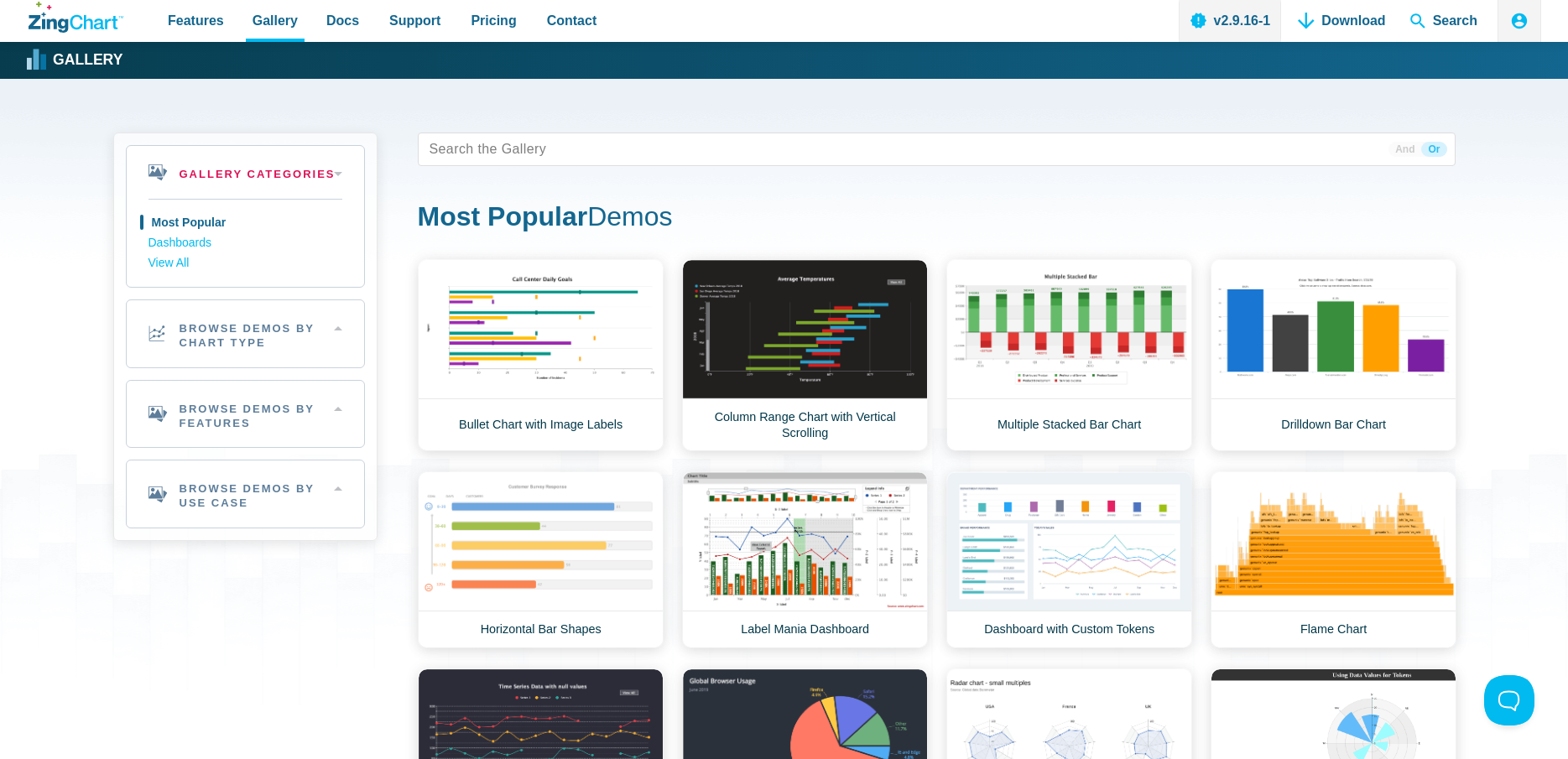click on "Gallery Categories" at bounding box center (245, 172) 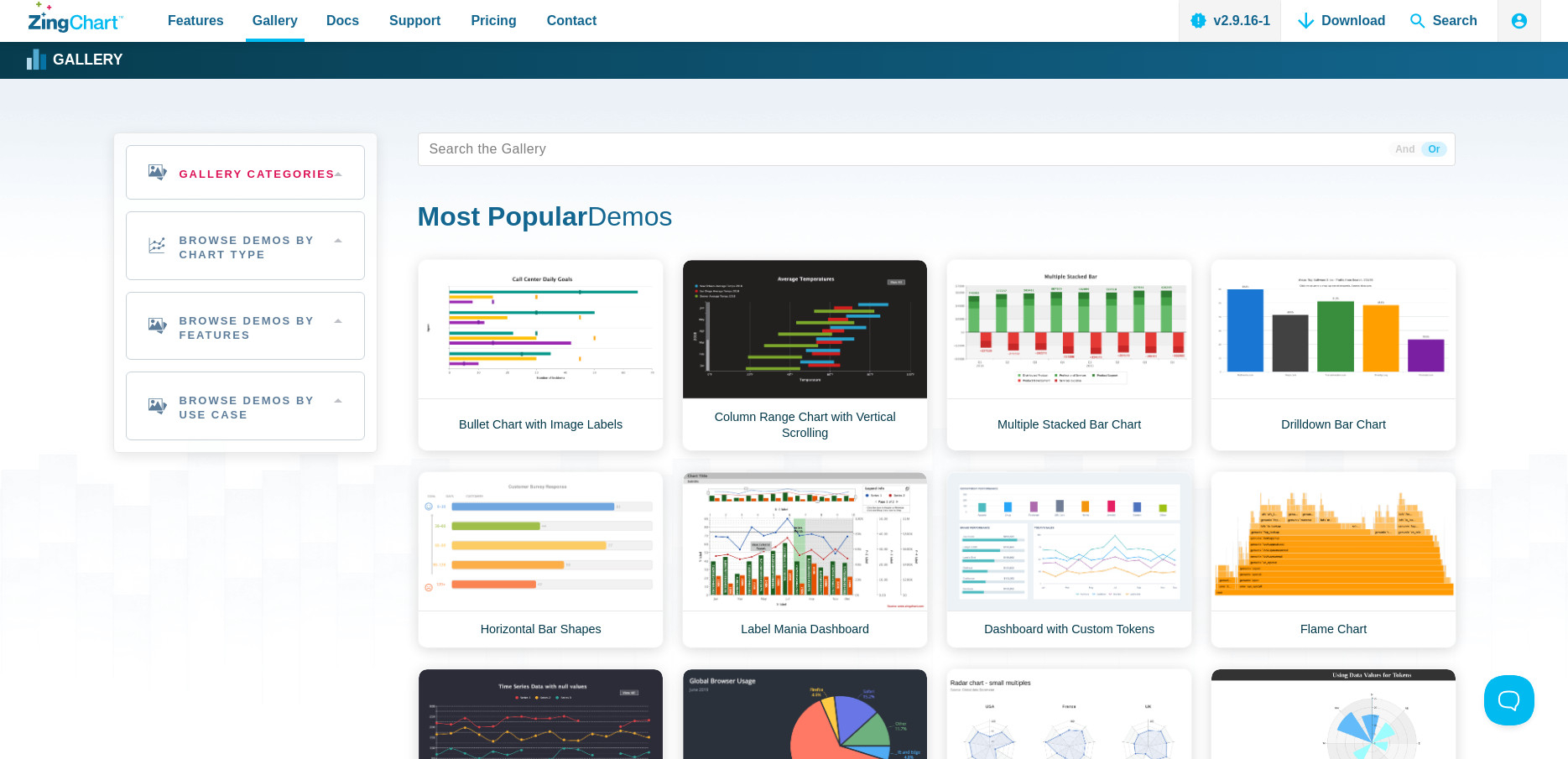 click on "Gallery Categories" at bounding box center [245, 172] 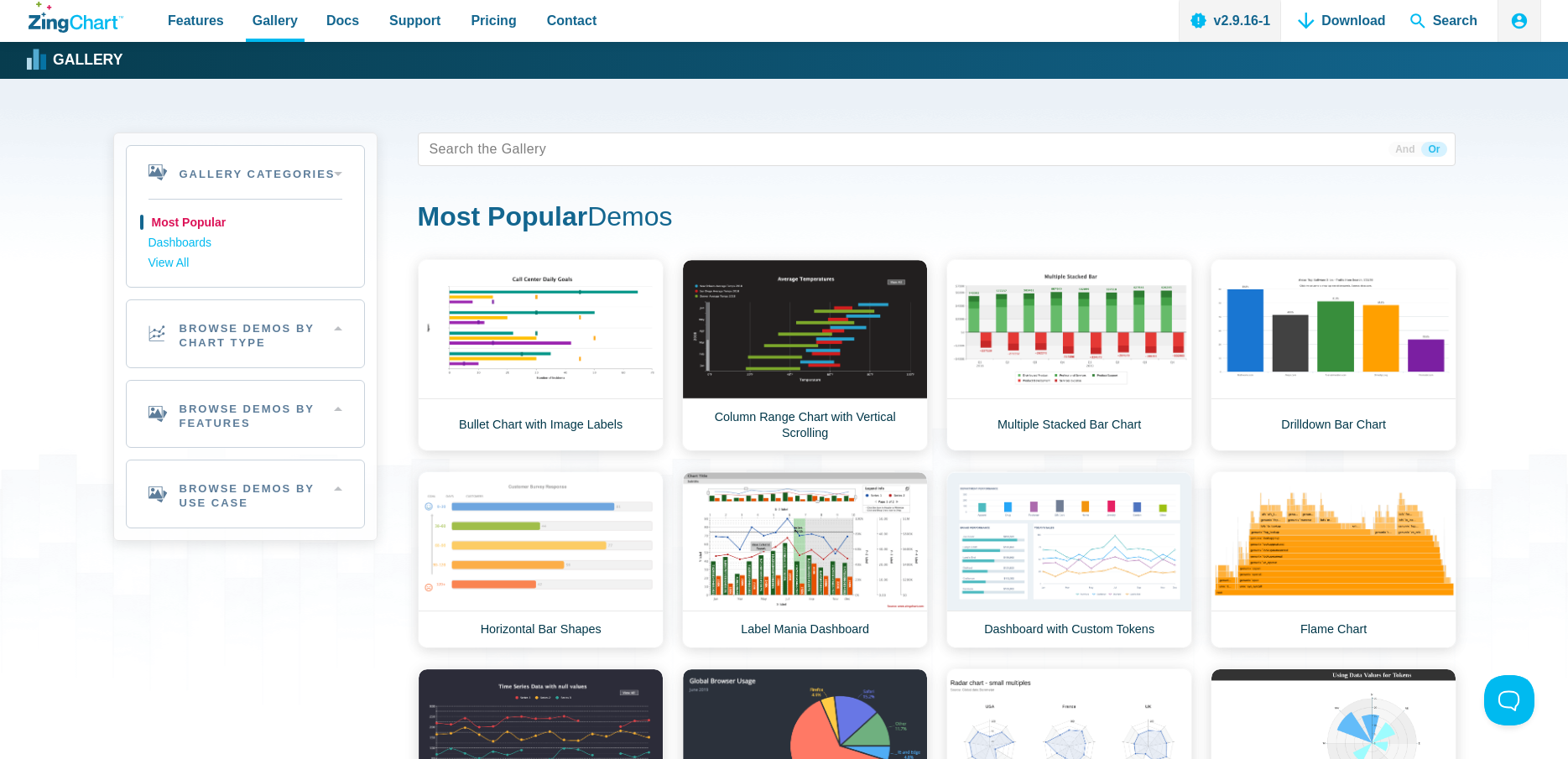 click on "Most Popular" at bounding box center (245, 223) 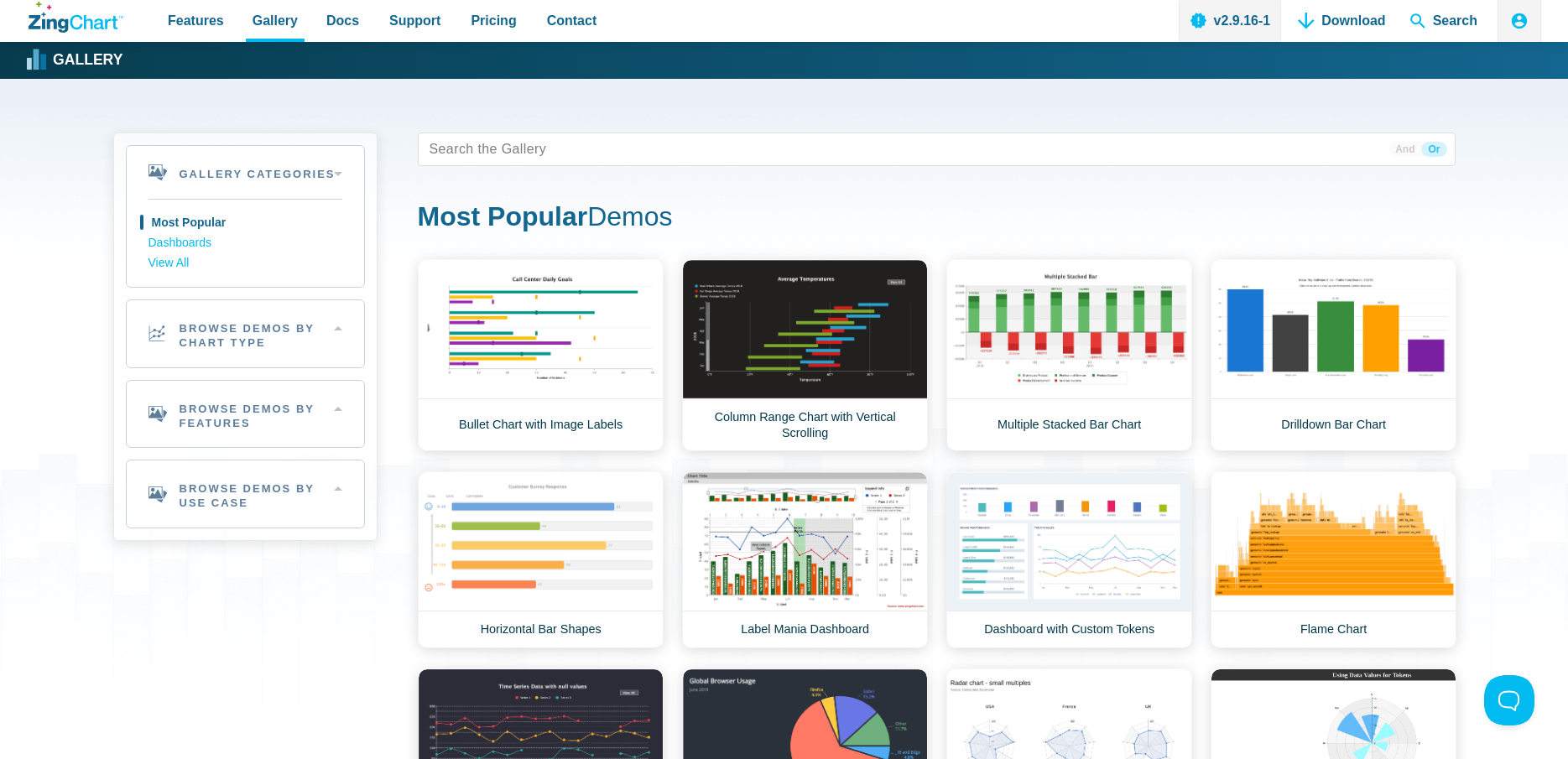 drag, startPoint x: 310, startPoint y: 143, endPoint x: 319, endPoint y: 148, distance: 10.29563 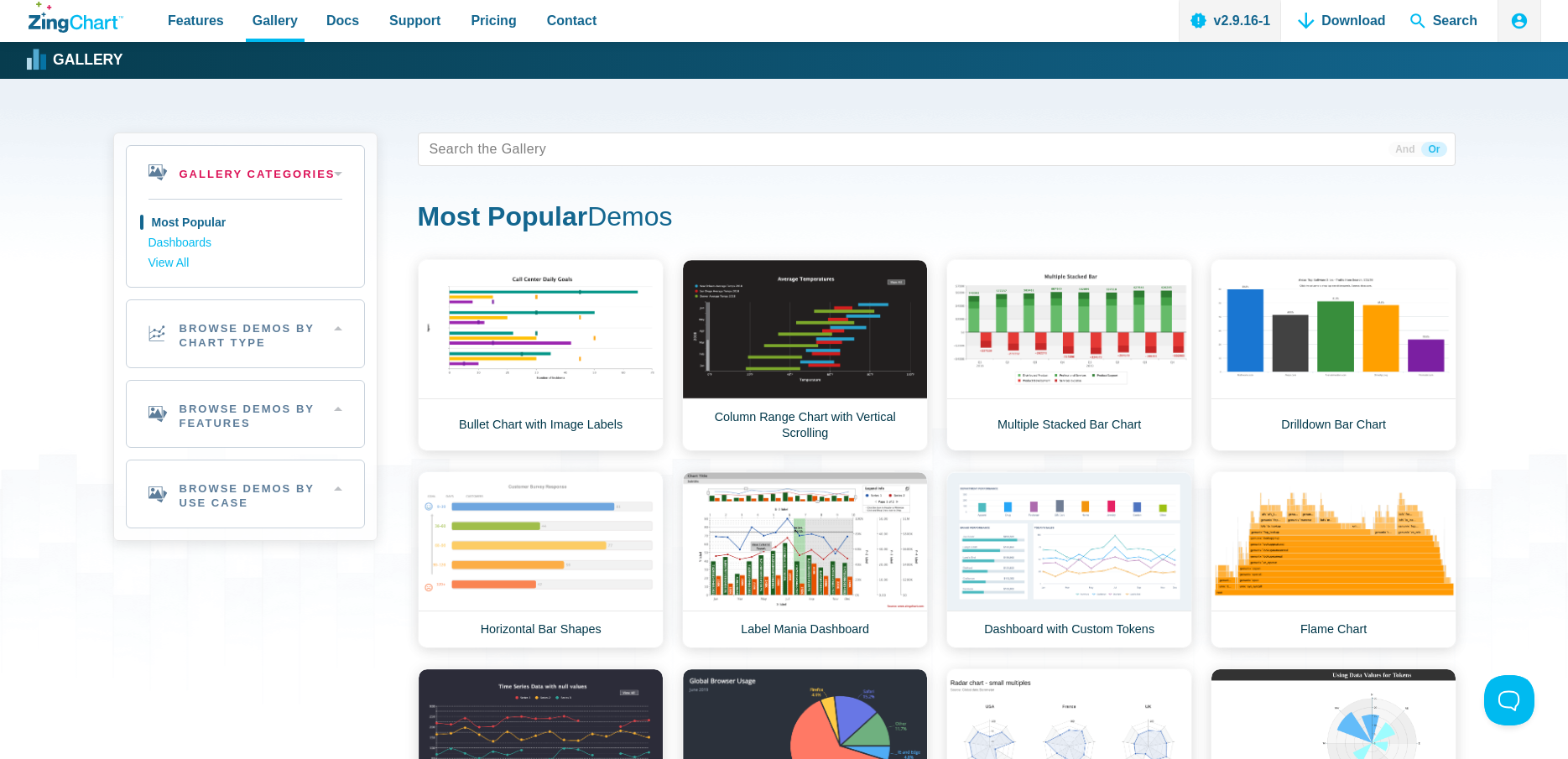 click on "Gallery Categories" at bounding box center [245, 172] 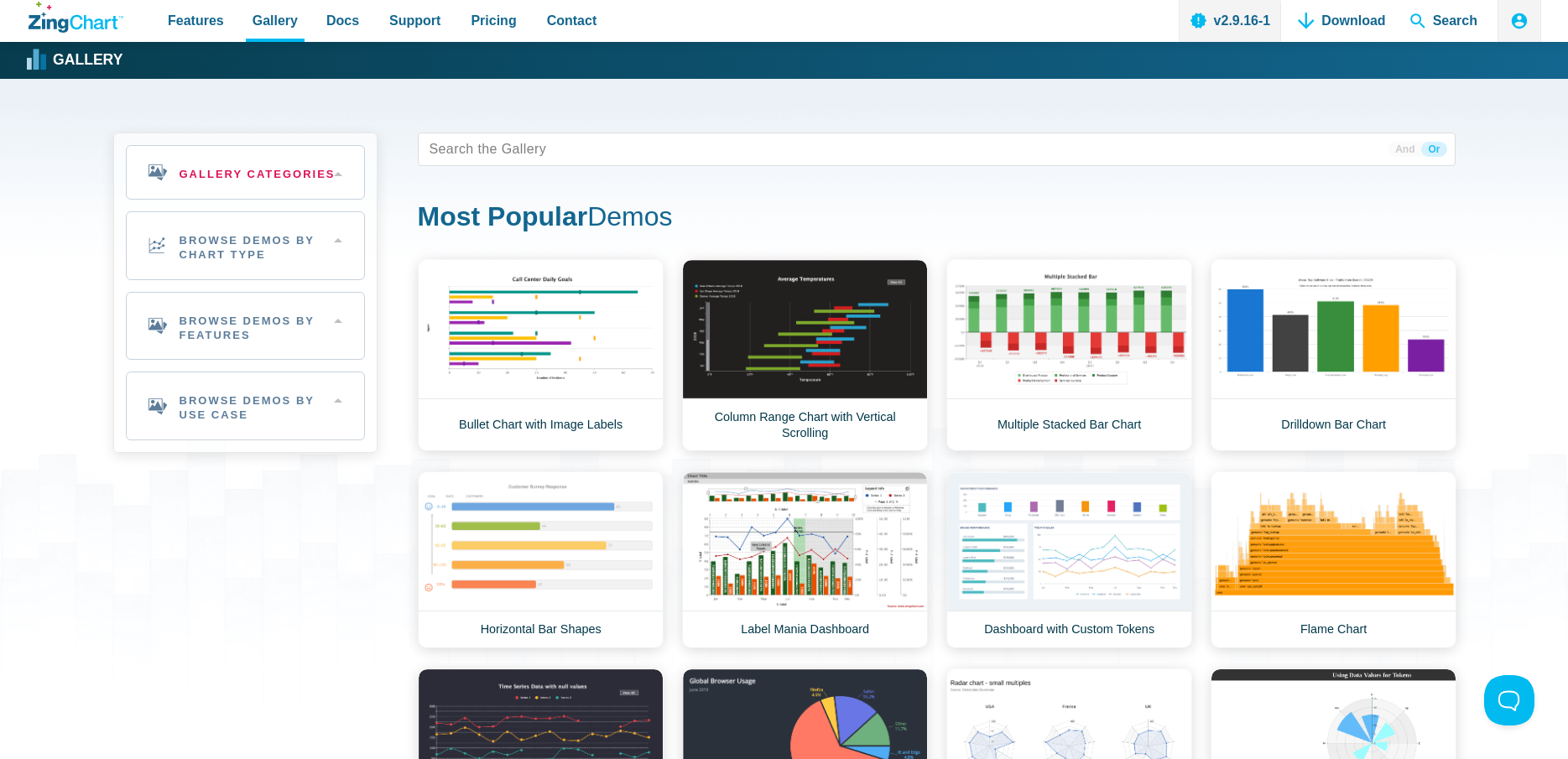 click on "Gallery Categories" at bounding box center [245, 172] 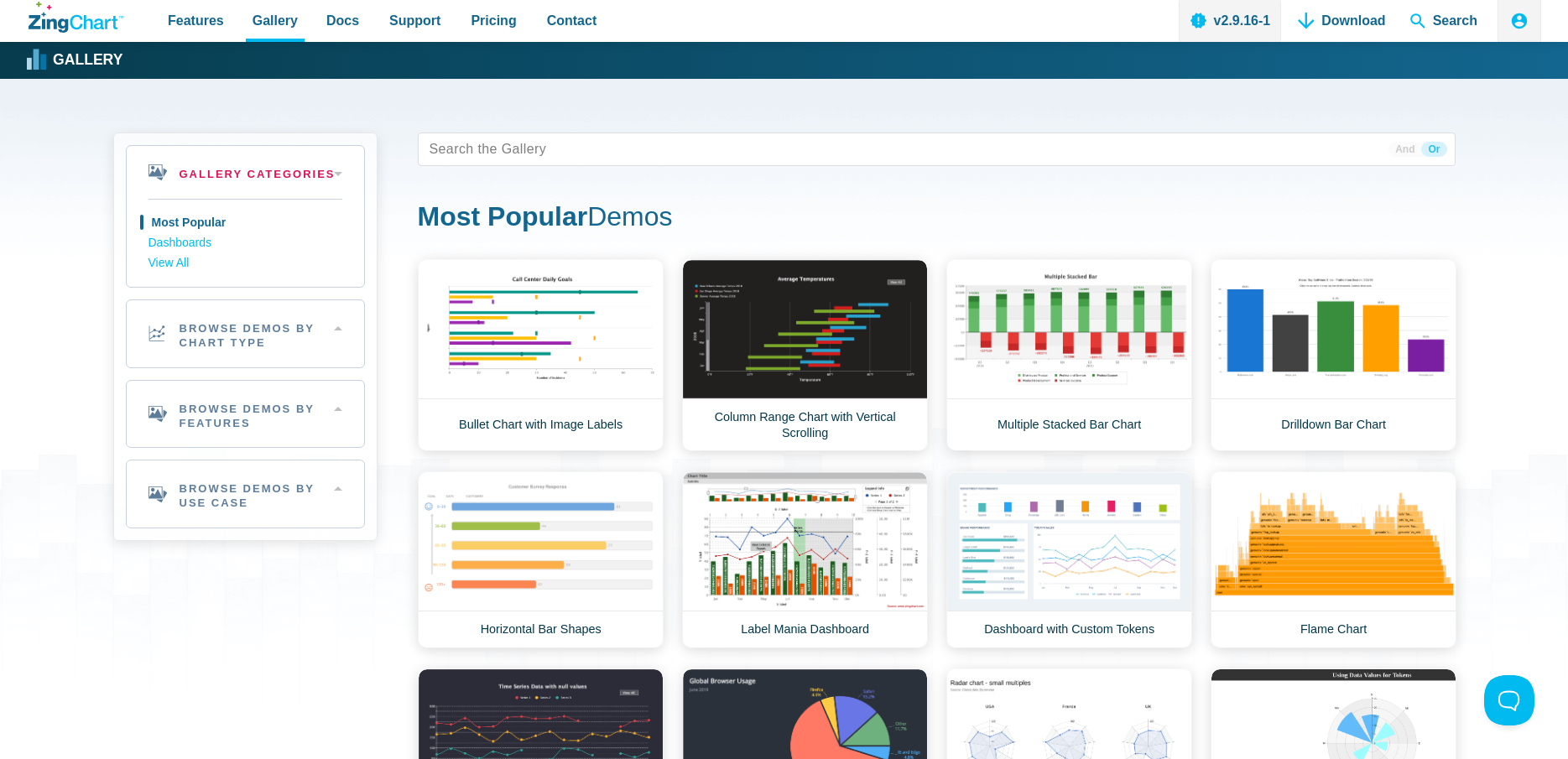 click on "Gallery Categories" at bounding box center [245, 172] 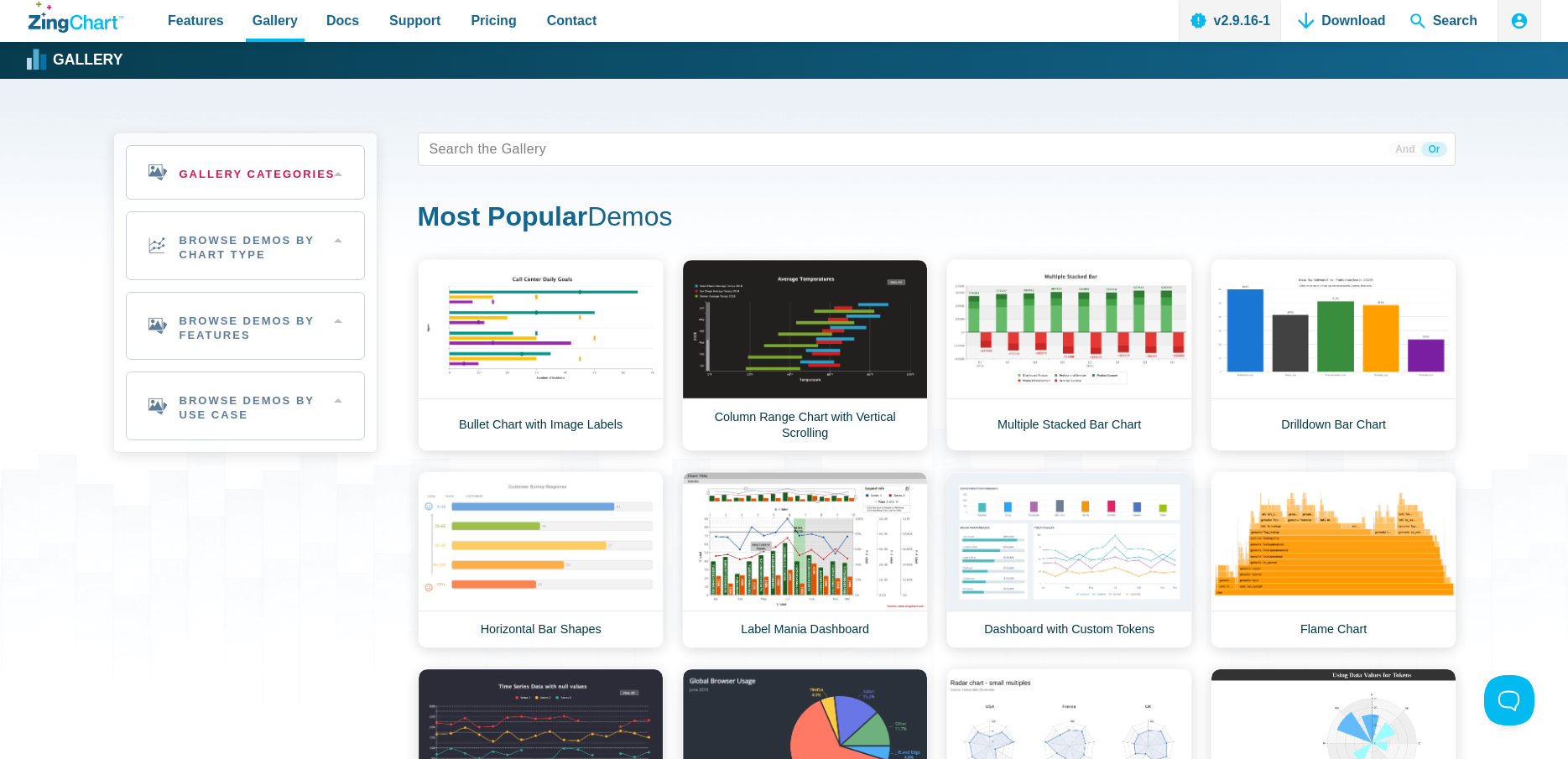 click on "Gallery Categories" at bounding box center (245, 172) 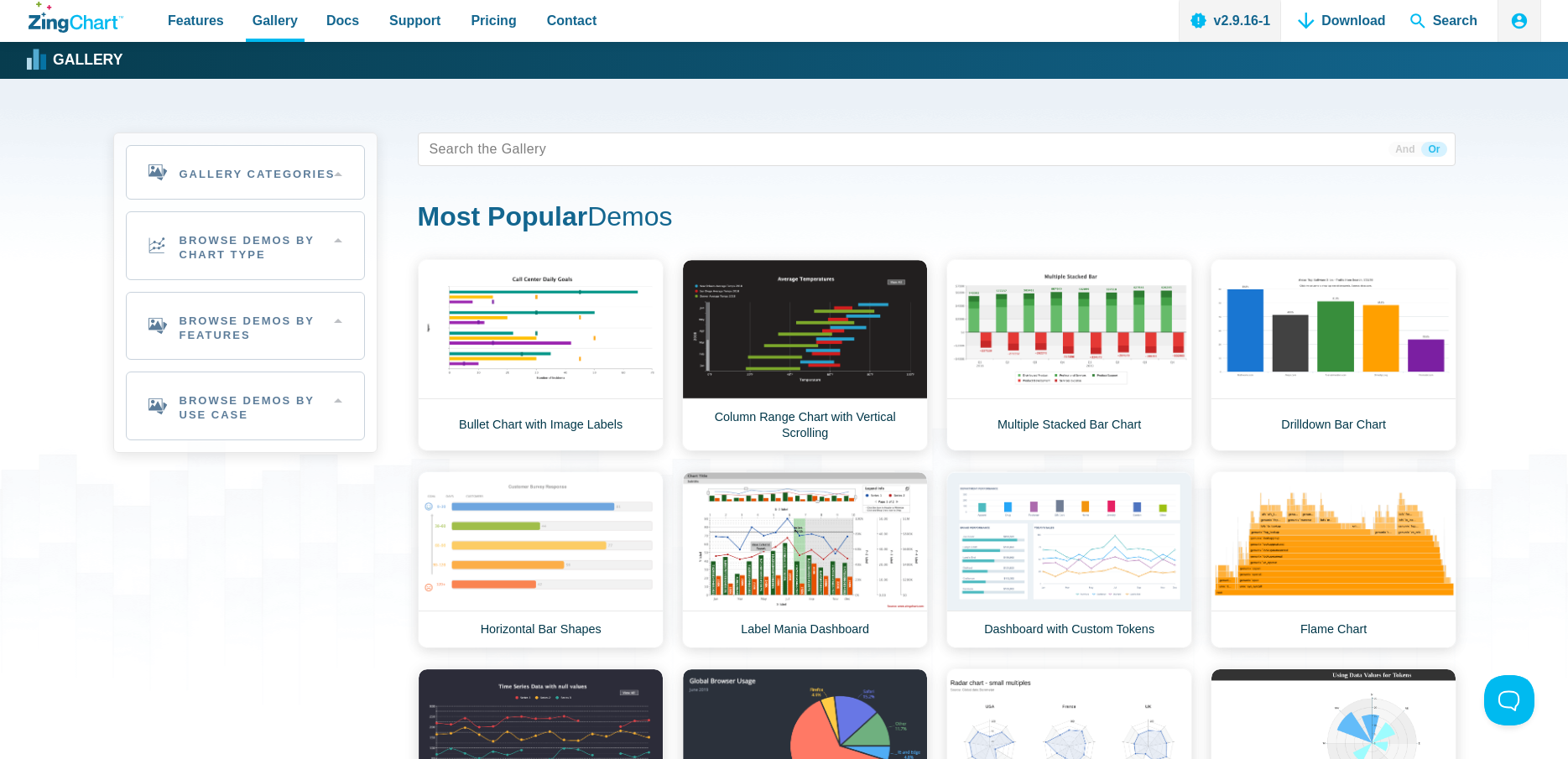 click on "Gallery Categories
Most Popular
Dashboards
View All
Browse by Category
Most Popular
Dashboards
View All
Browse Demos By Chart Type
Area
24
Bar  (3D, 100% Stacked)
75
Box Plot
2
Bubble
10
Bubble Pie
6
Bullet
6
Calendar
4
Chord
3
Flame
1
Funnel
3
4" at bounding box center (245, 293) 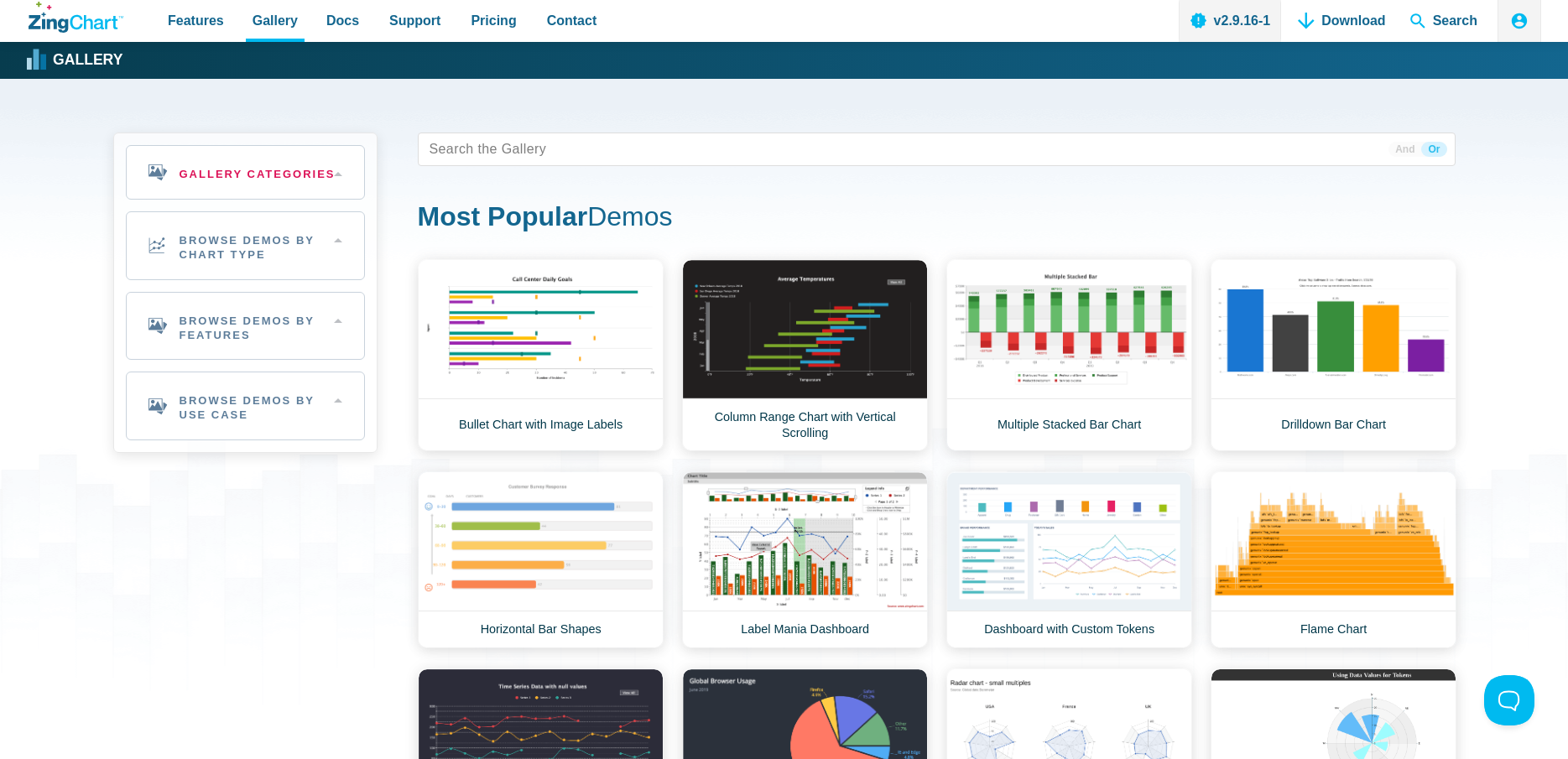 click on "Gallery Categories" at bounding box center (245, 172) 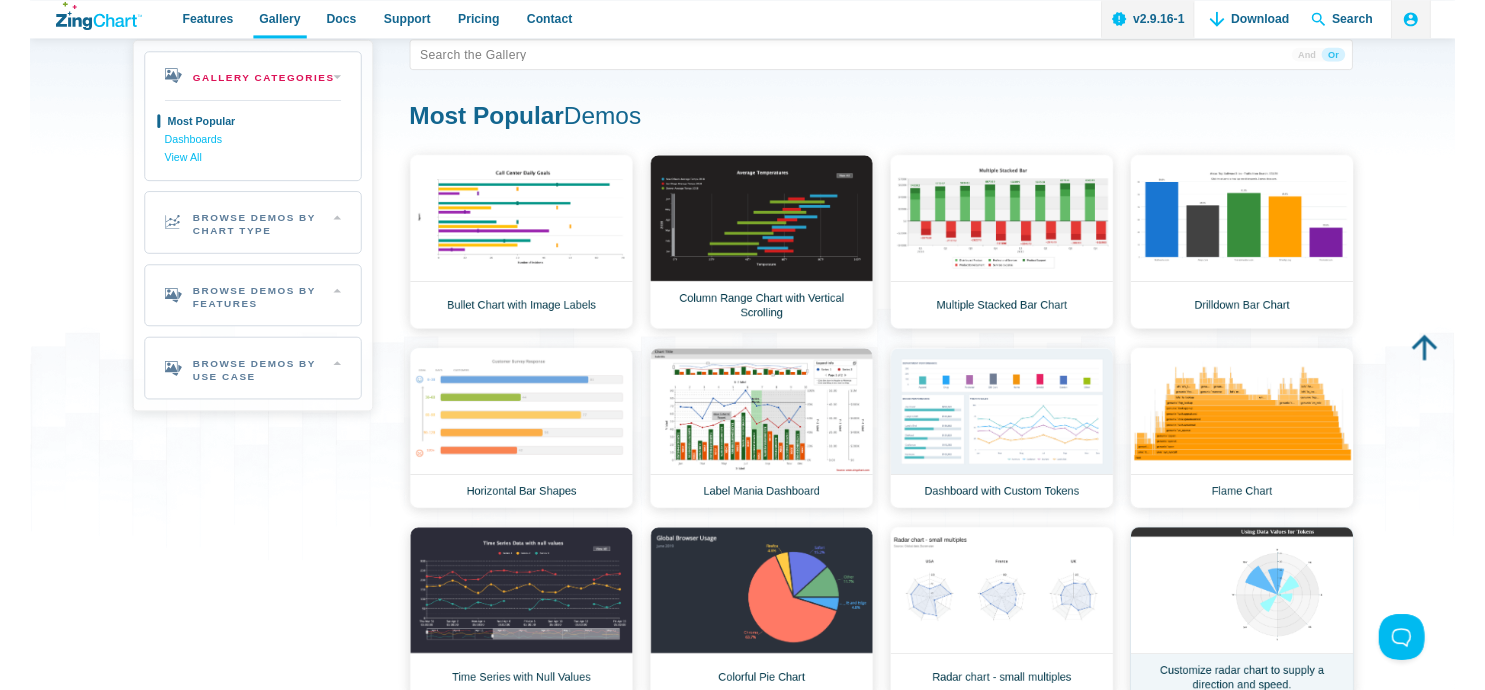 scroll, scrollTop: 102, scrollLeft: 0, axis: vertical 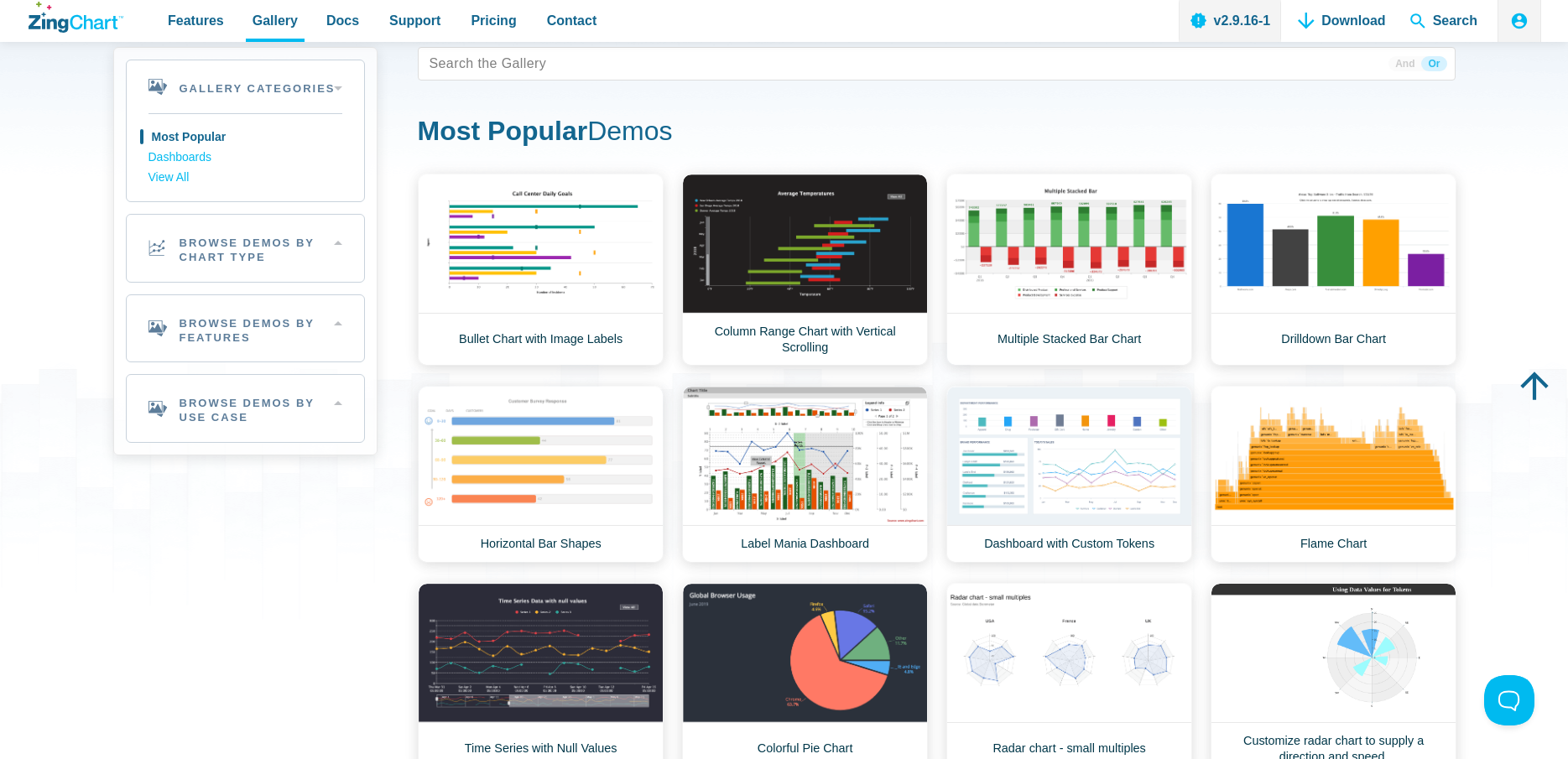 click on "Most  Popular" at bounding box center [503, 131] 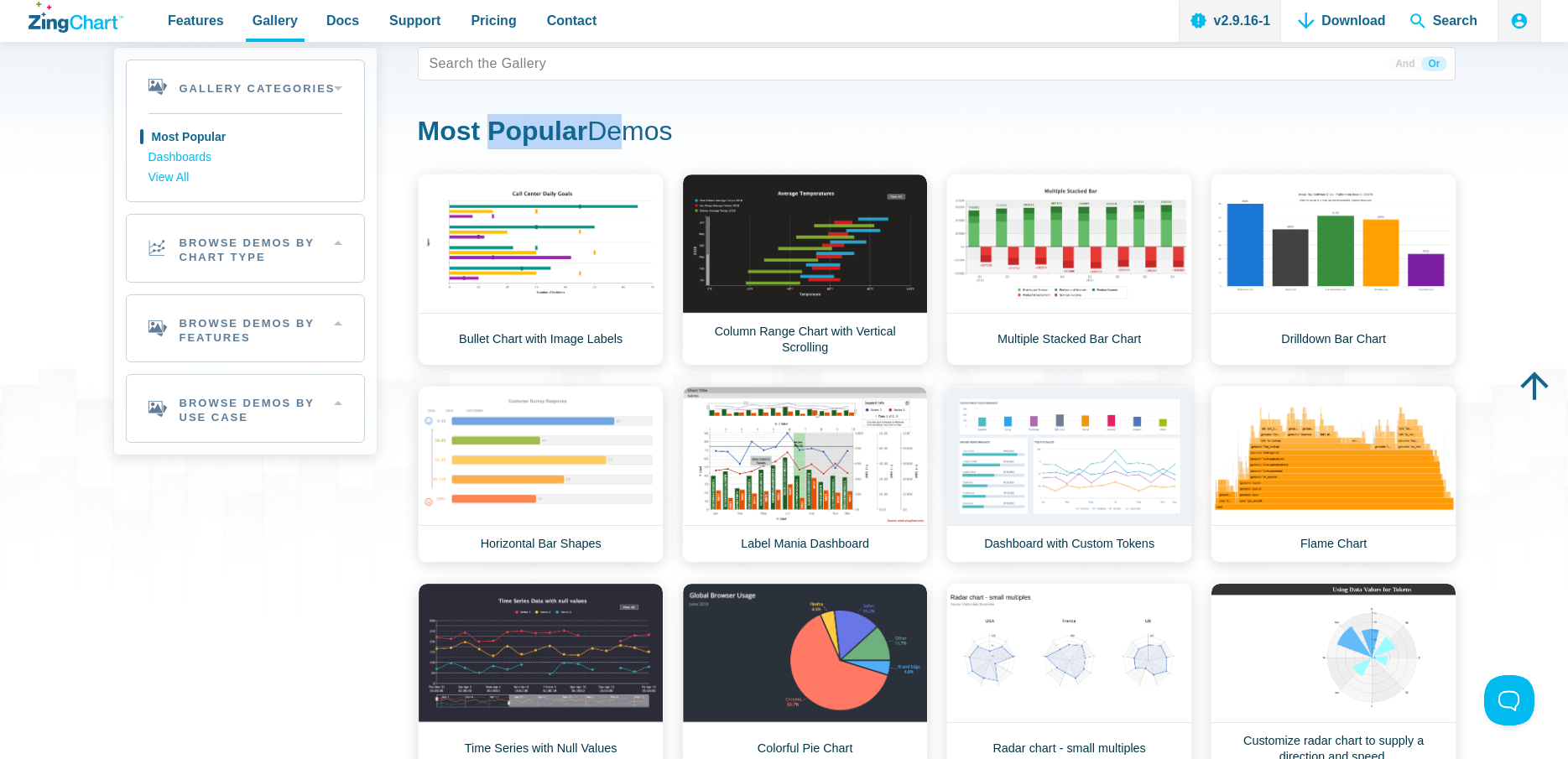 click on "Most  Popular" at bounding box center [503, 131] 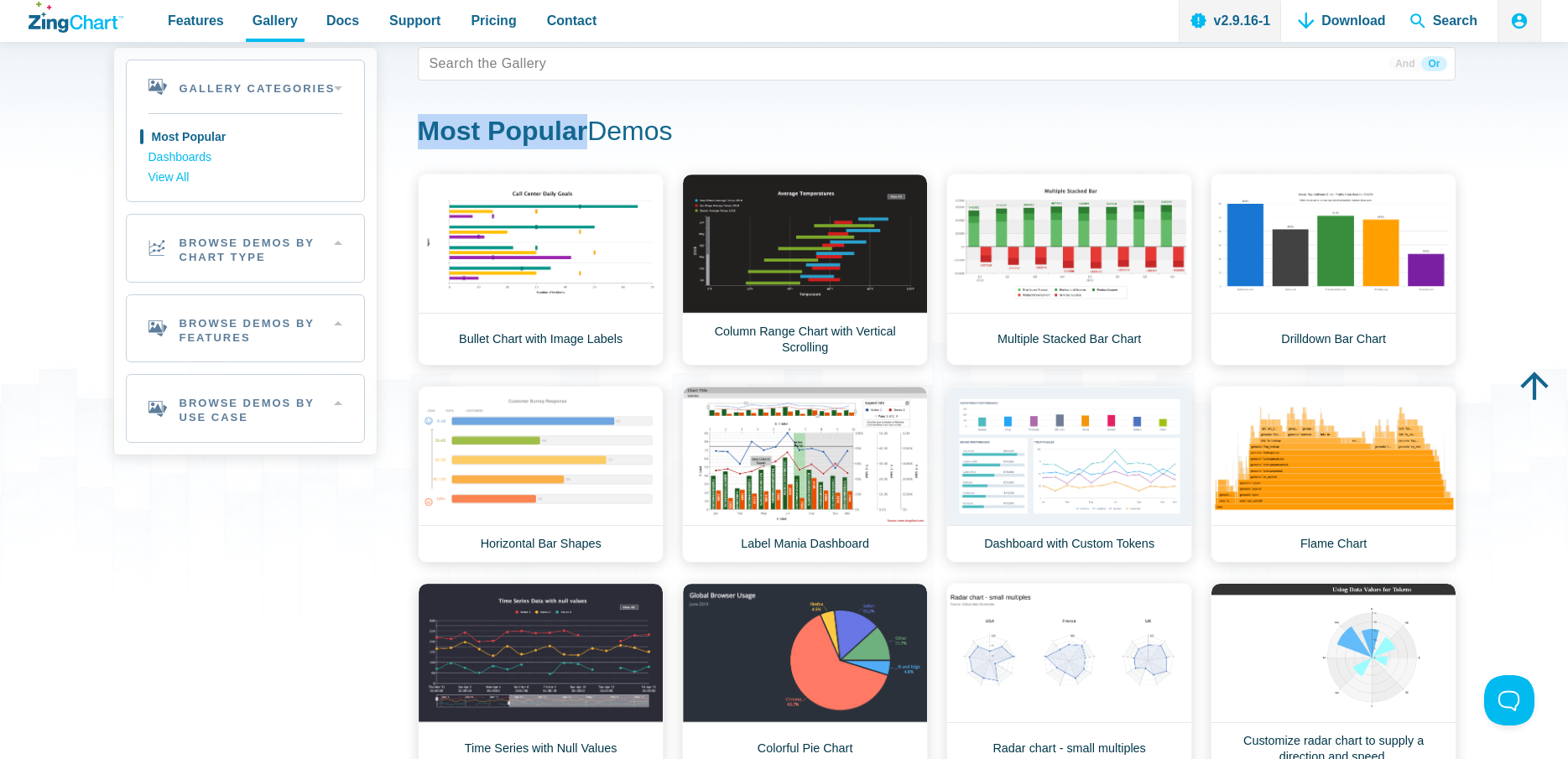 click on "Most  Popular" at bounding box center [503, 131] 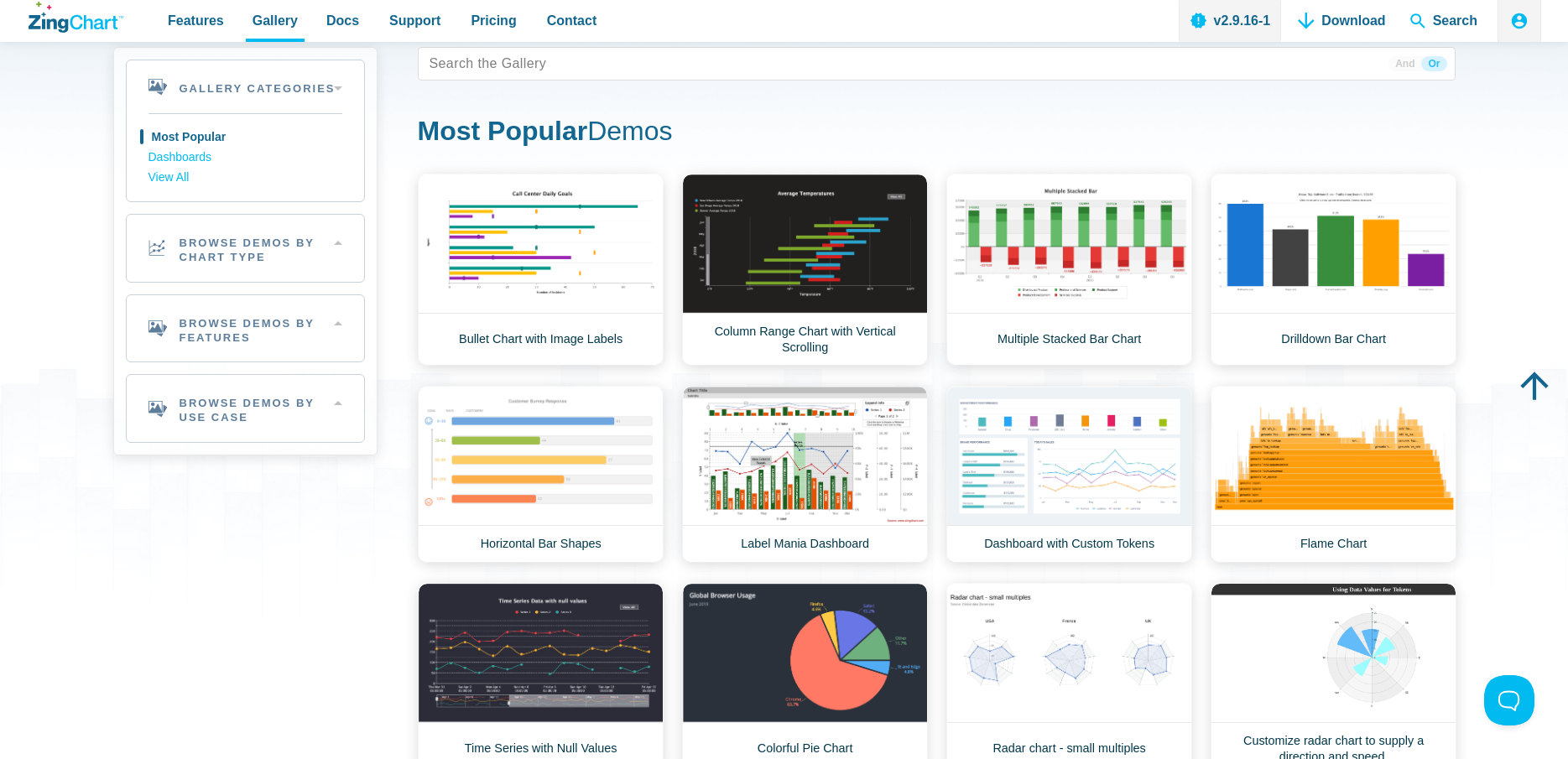 click on "Most  Popular   Demos" at bounding box center [936, 133] 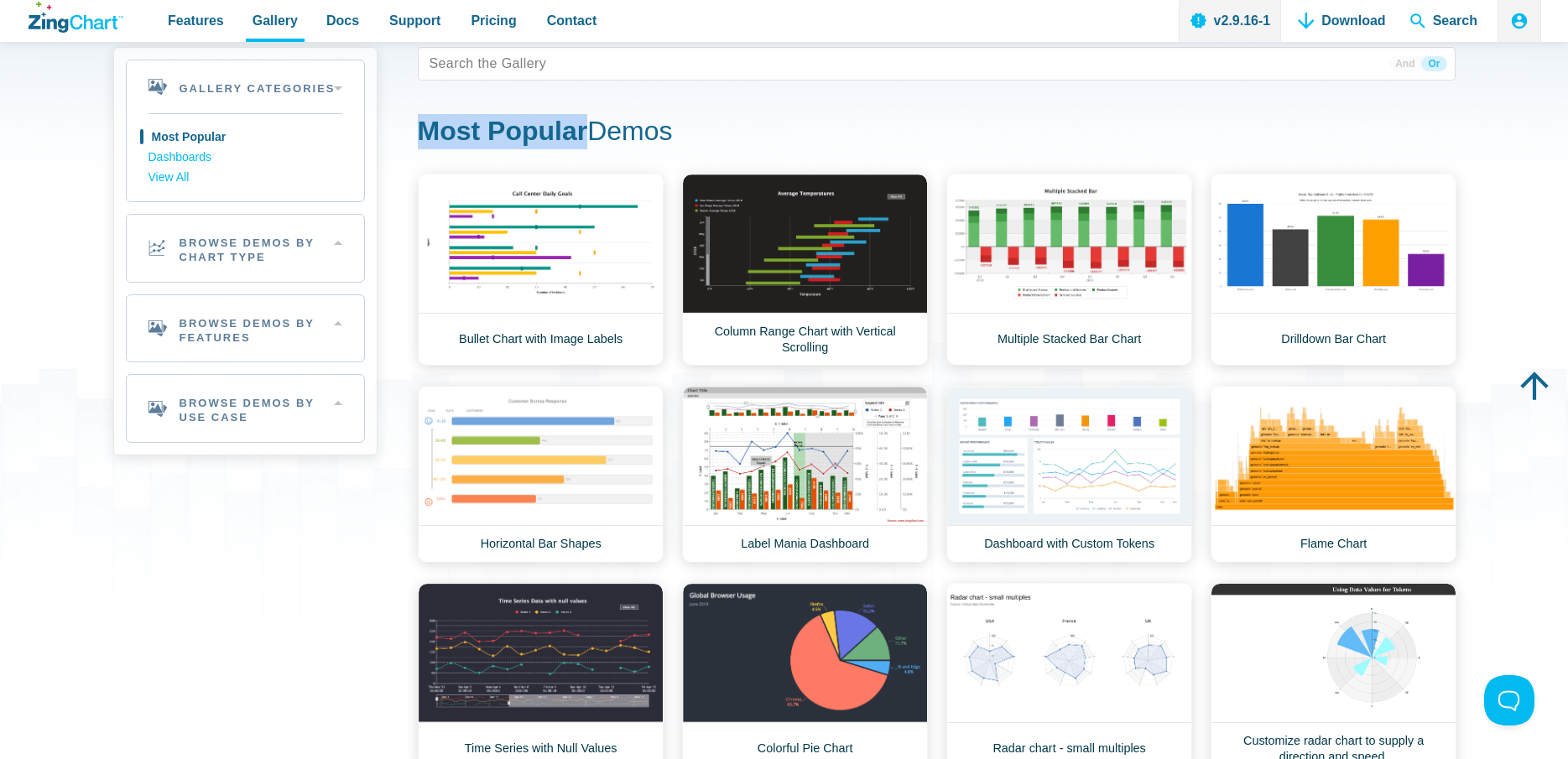 click on "Most  Popular   Demos" at bounding box center [936, 133] 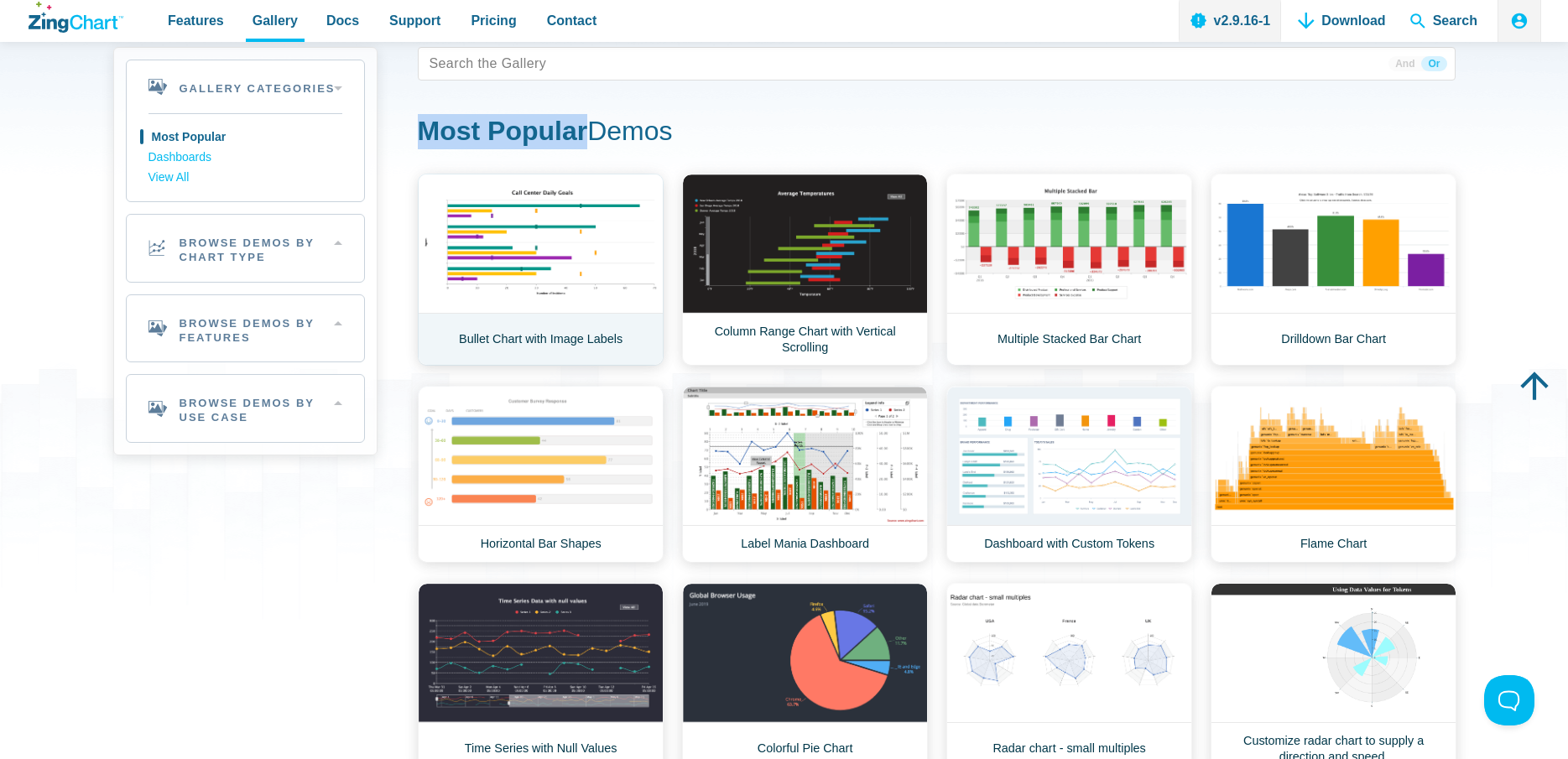 drag, startPoint x: 607, startPoint y: 120, endPoint x: 587, endPoint y: 319, distance: 200.0025 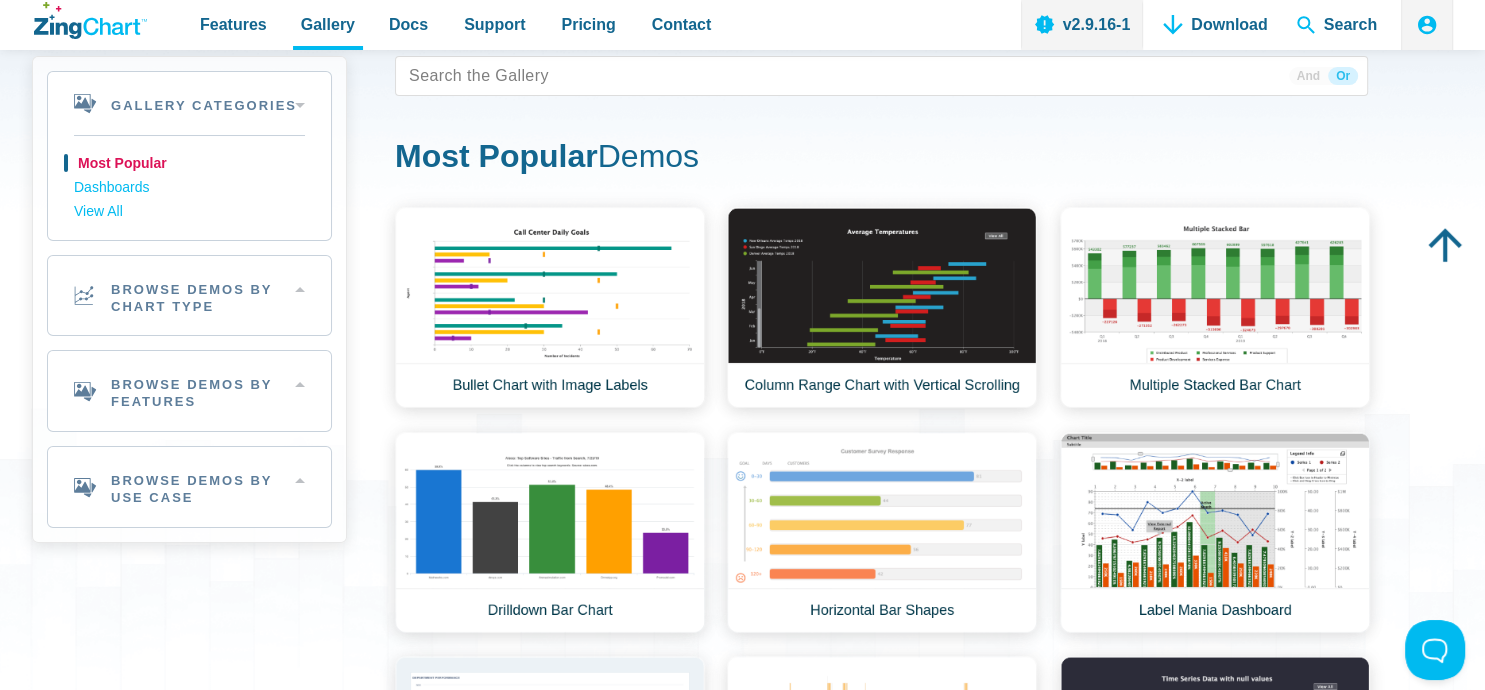 scroll, scrollTop: 0, scrollLeft: 0, axis: both 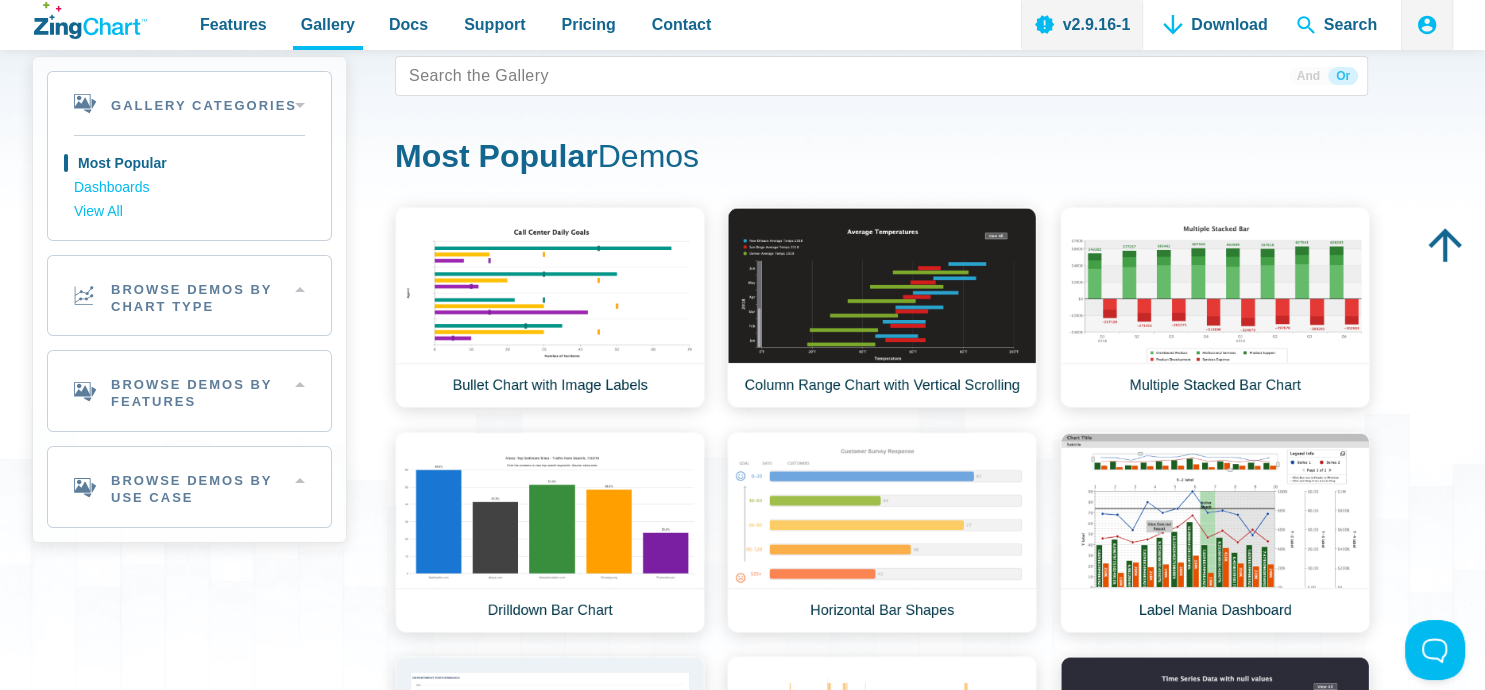 click on "36 results
And
Or
Most  Popular   Demos
Area  Demos
Area Line Chart
Financial Widget Dashboard
Area Chart Art
Chrome Errors Dashboard
Bitcoin Dashboard
Amazon Dashboard Template
Depth Module Chart" at bounding box center (881, 700) 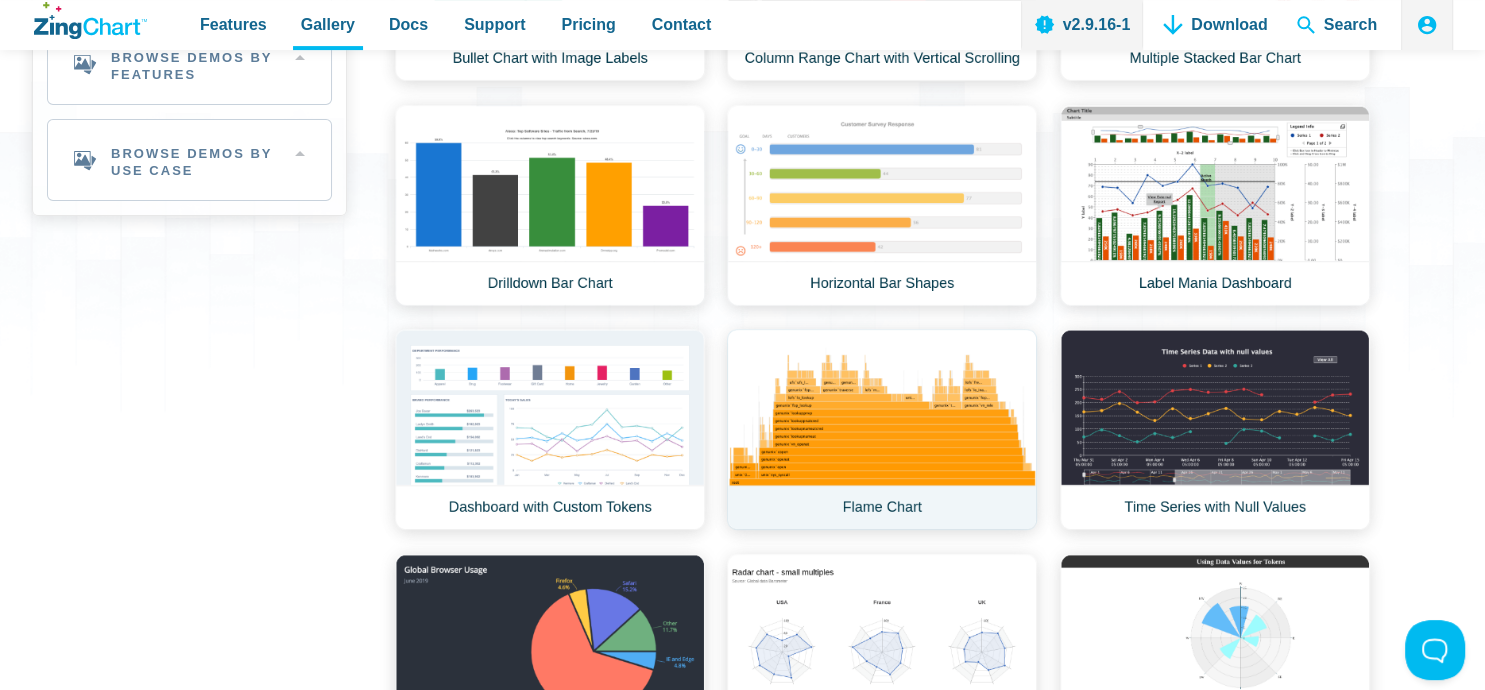 scroll, scrollTop: 0, scrollLeft: 0, axis: both 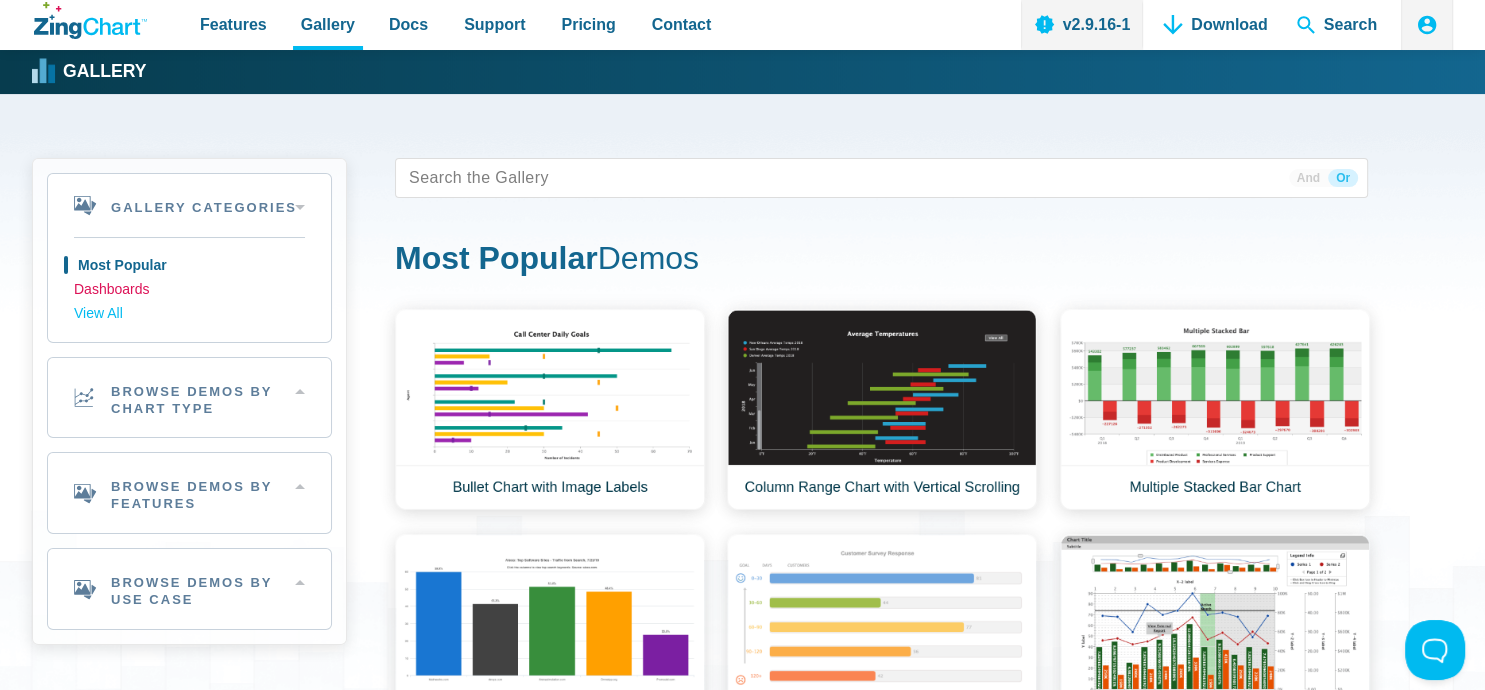 click on "Dashboards" at bounding box center [189, 290] 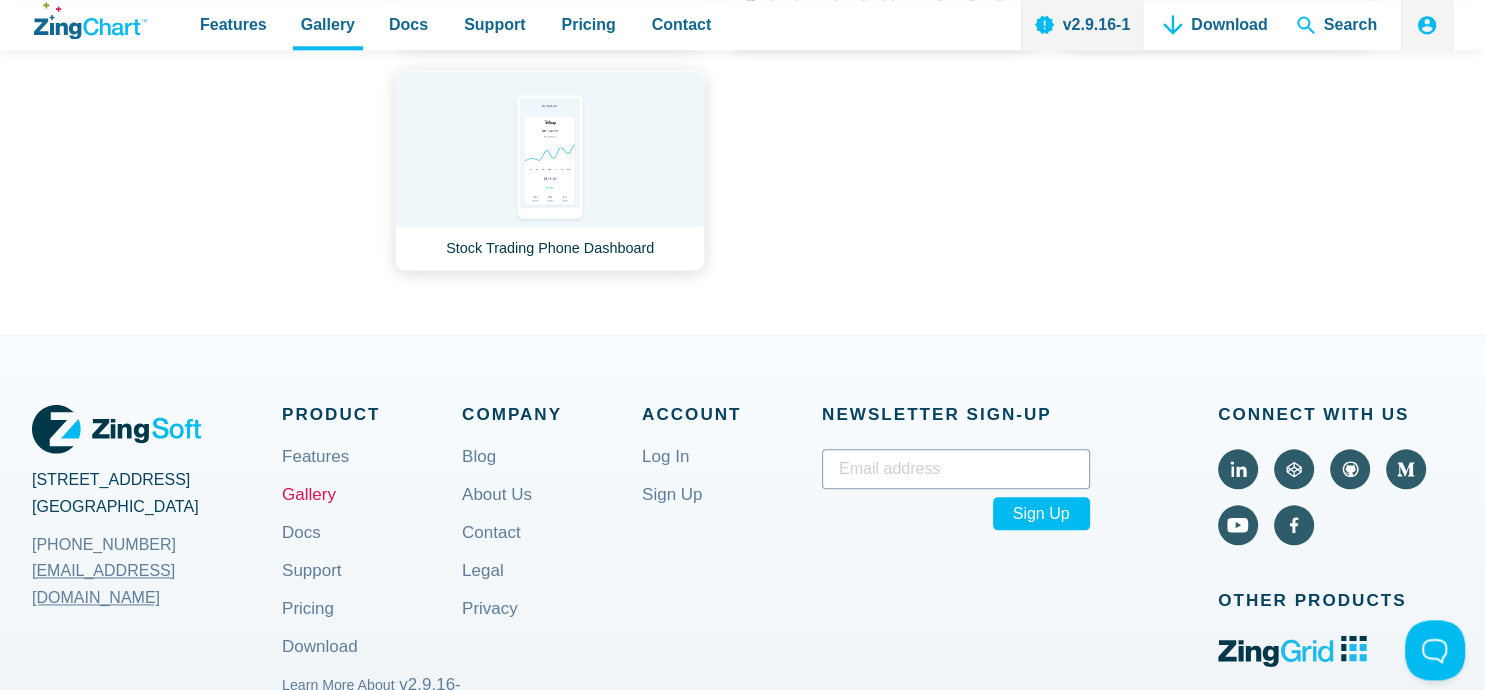 scroll, scrollTop: 2534, scrollLeft: 0, axis: vertical 